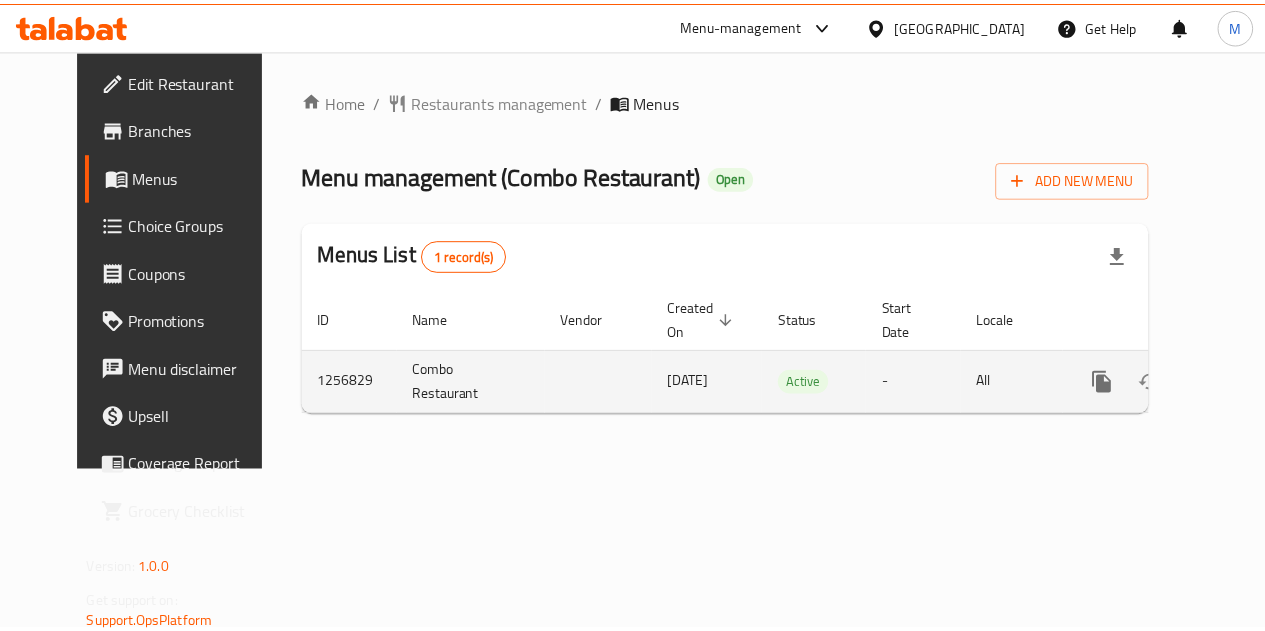 scroll, scrollTop: 0, scrollLeft: 0, axis: both 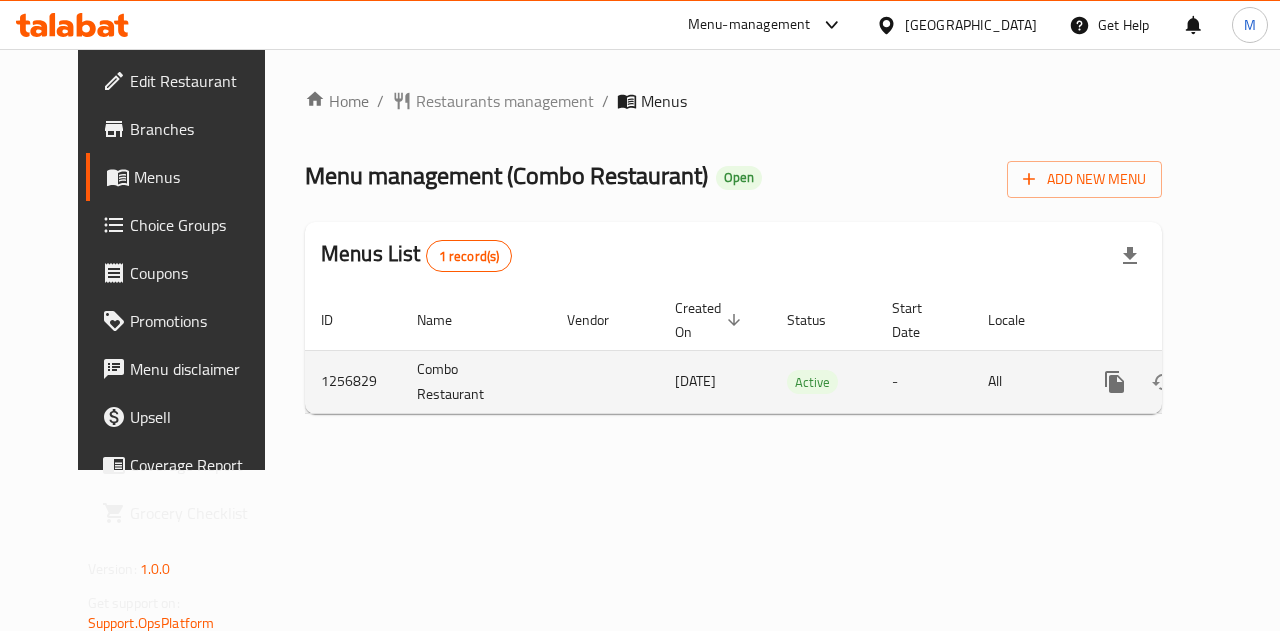 click 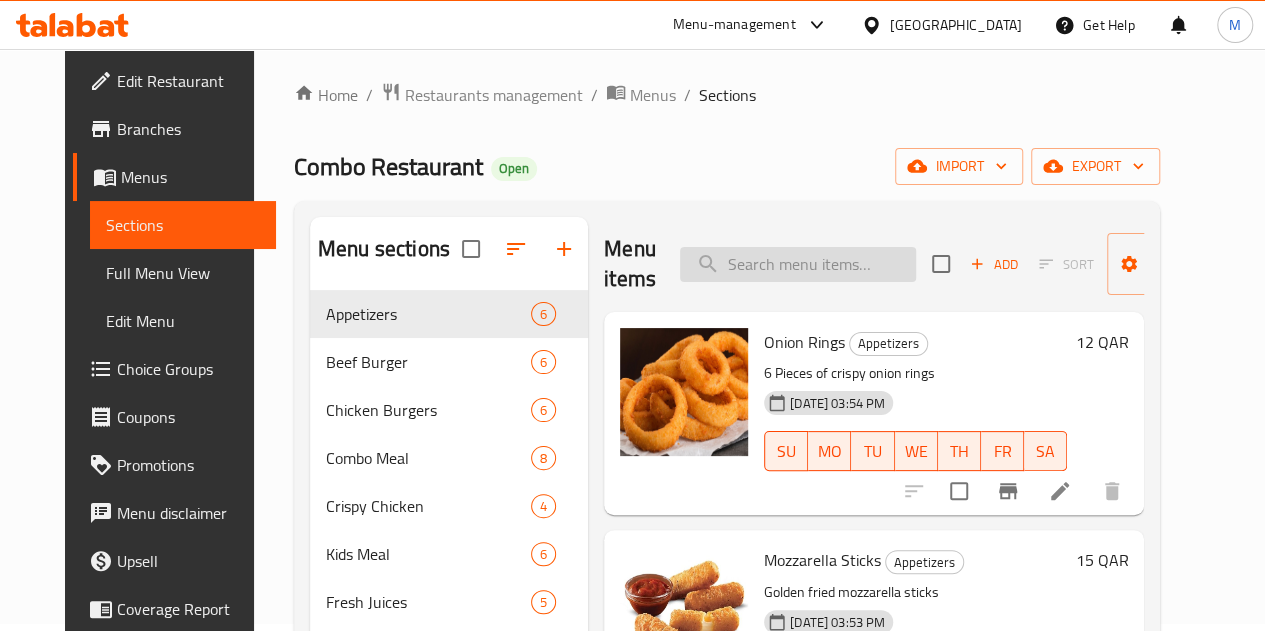 scroll, scrollTop: 0, scrollLeft: 0, axis: both 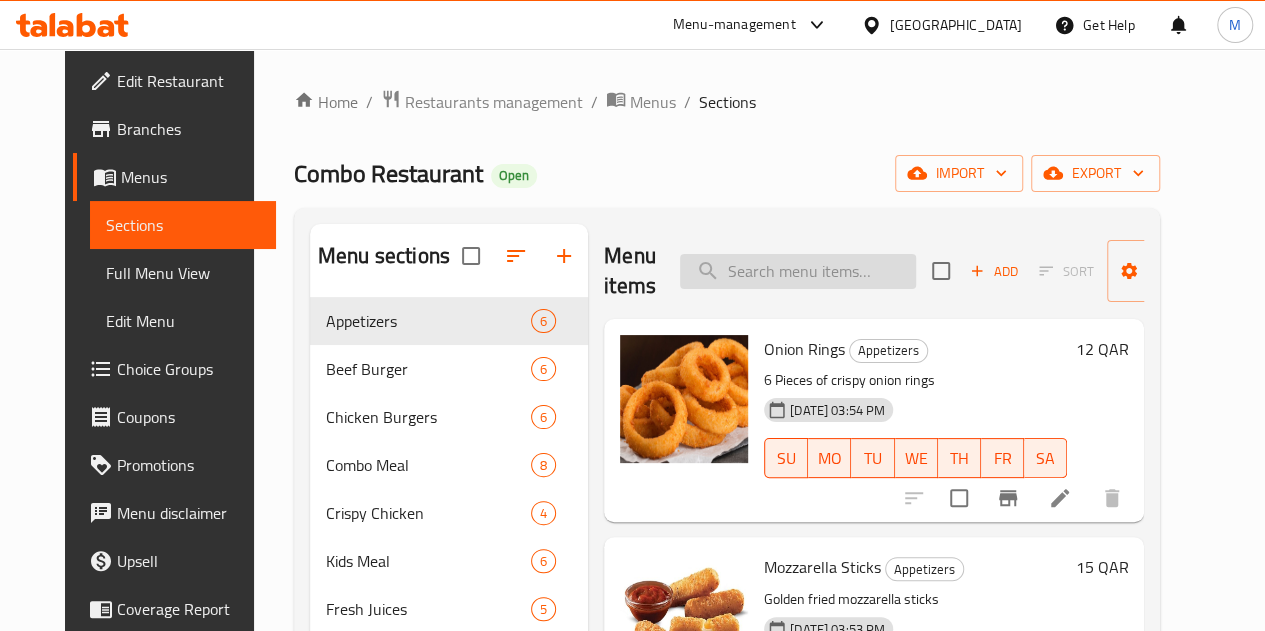 click at bounding box center [798, 271] 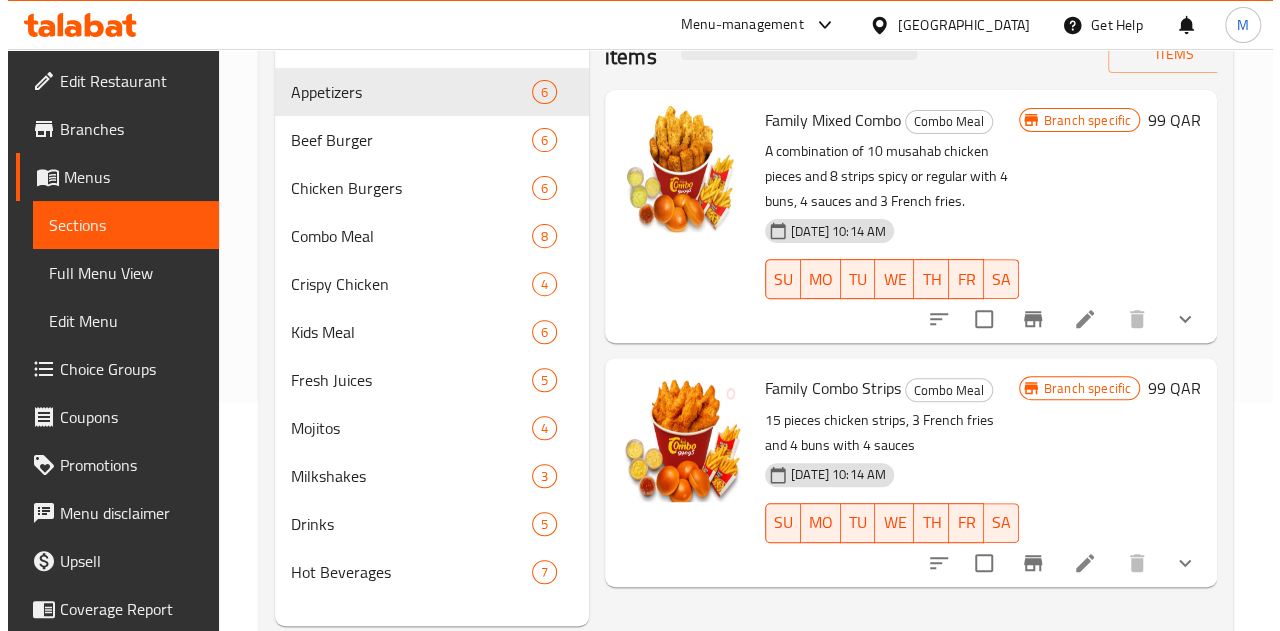 scroll, scrollTop: 227, scrollLeft: 0, axis: vertical 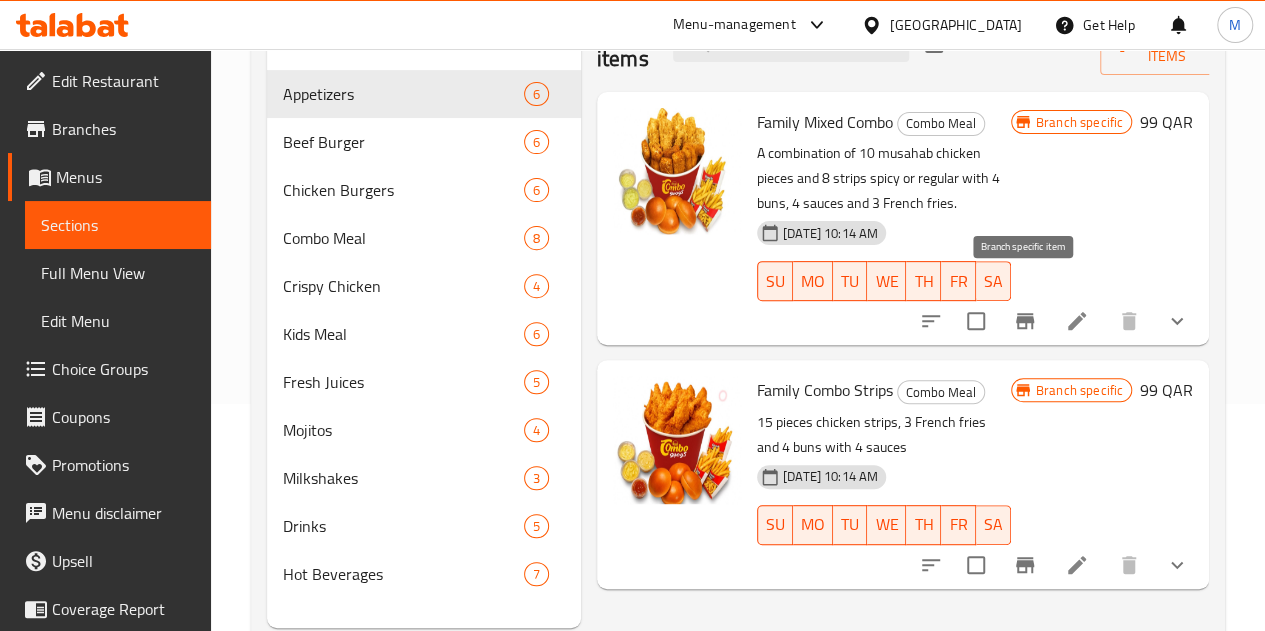 type on "fami" 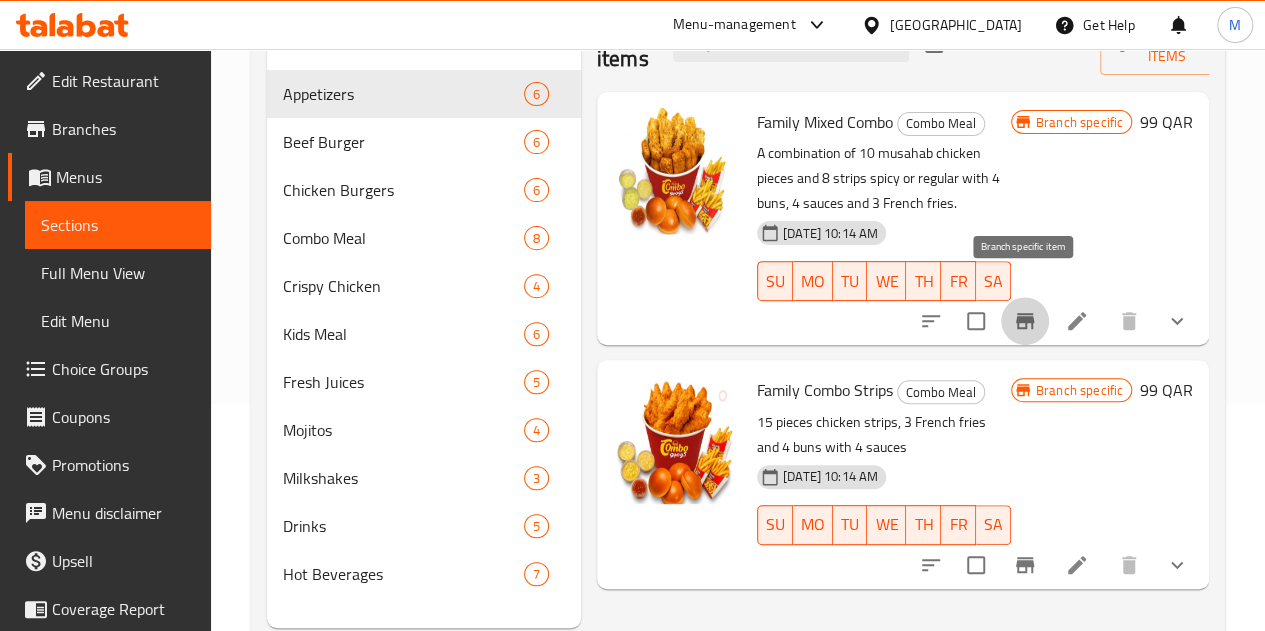click 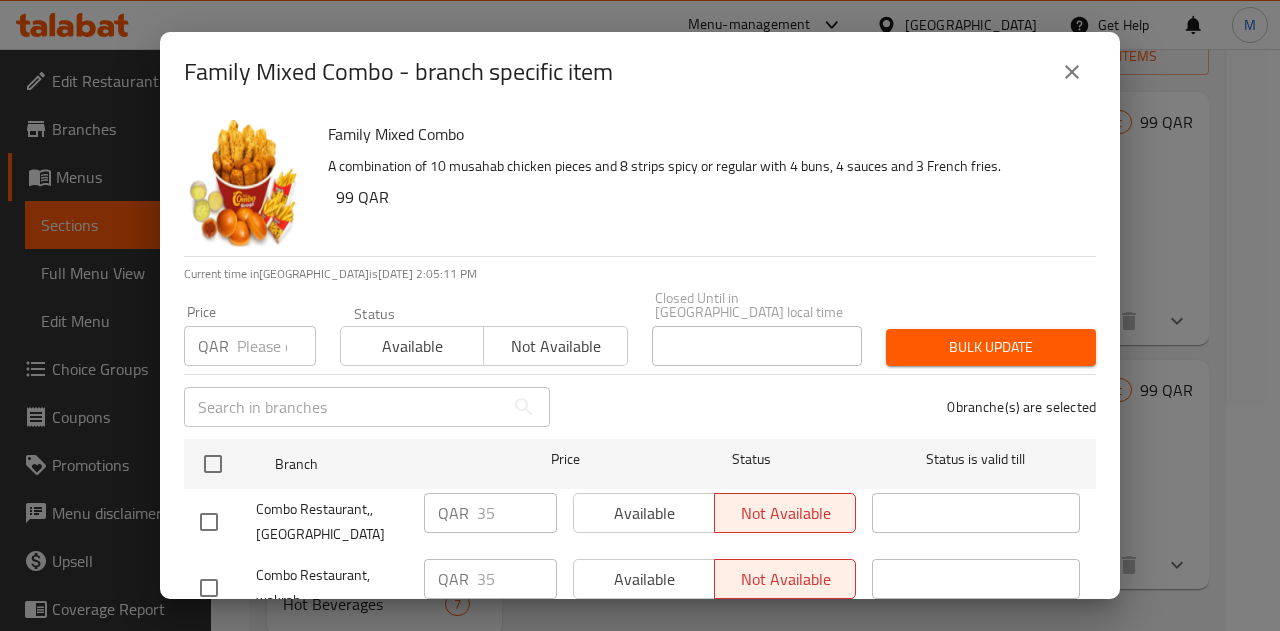 scroll, scrollTop: 60, scrollLeft: 0, axis: vertical 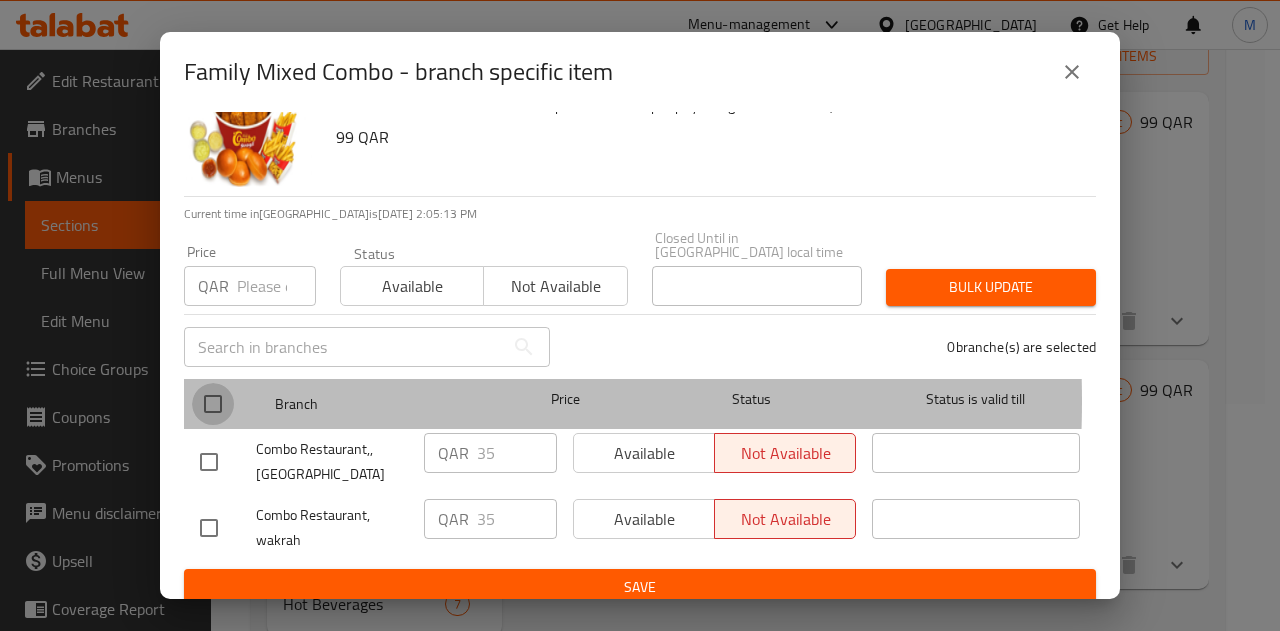 click at bounding box center [213, 404] 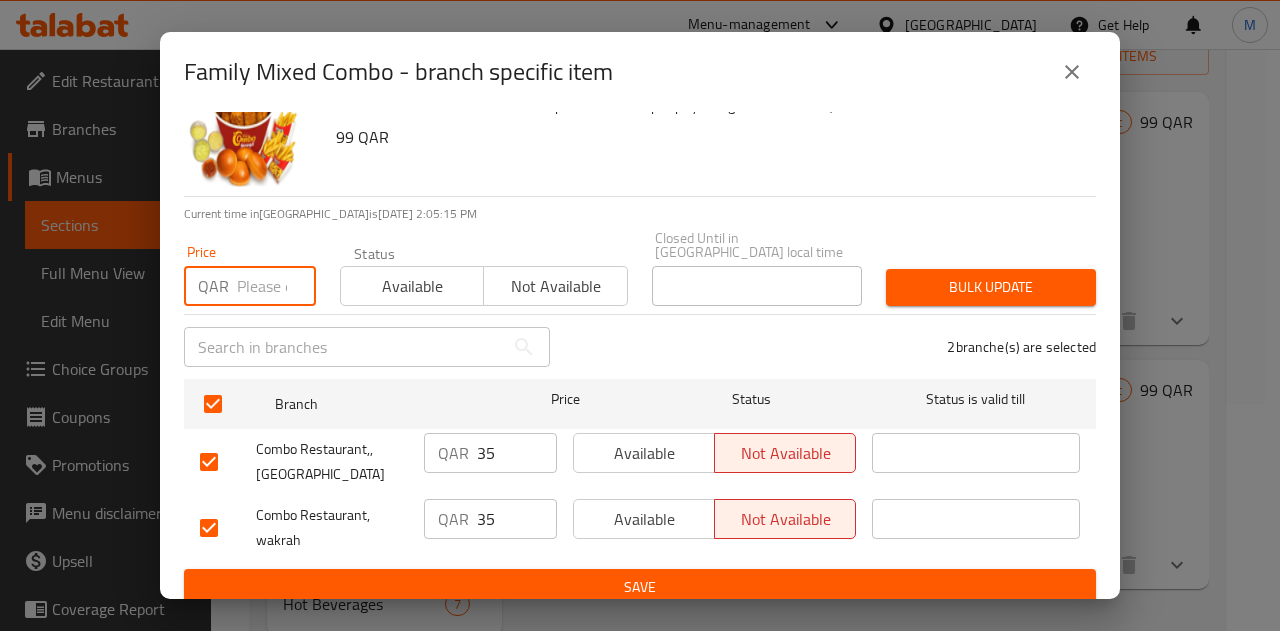 click at bounding box center (276, 286) 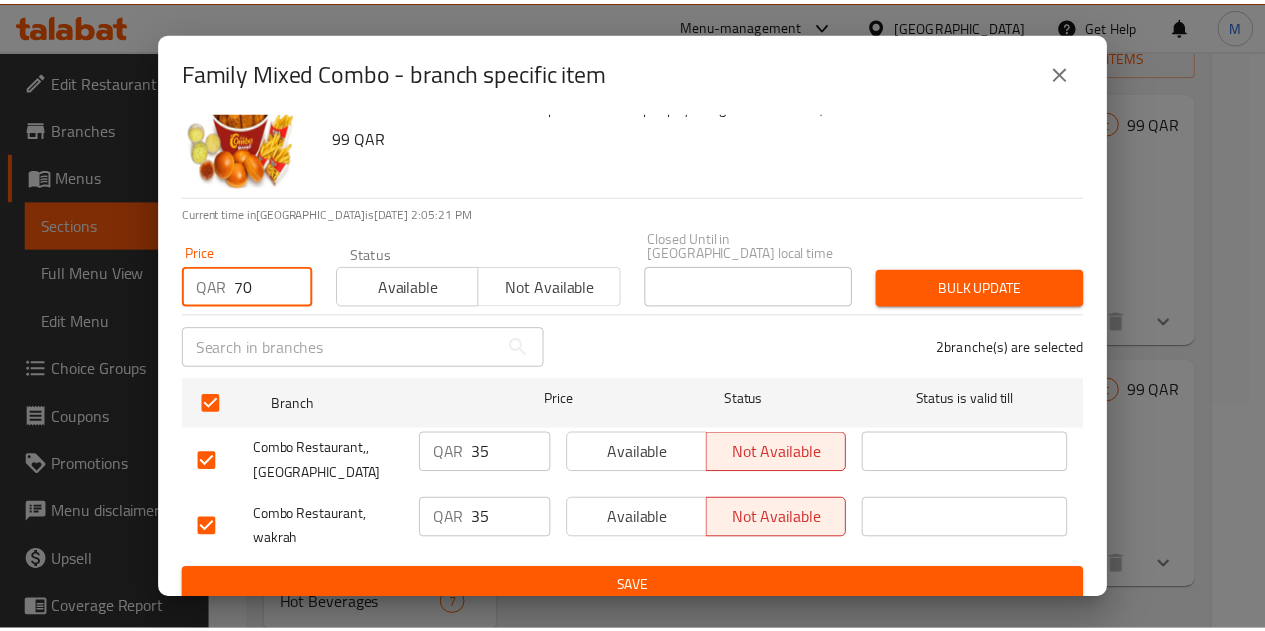 scroll, scrollTop: 0, scrollLeft: 0, axis: both 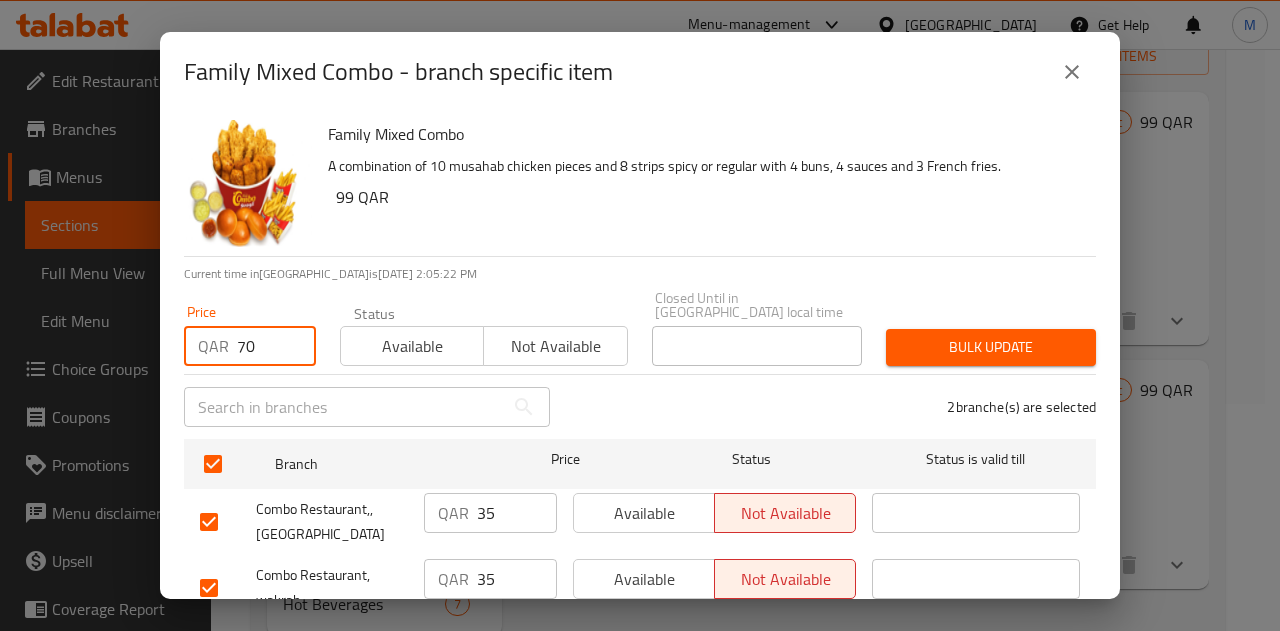 type on "70" 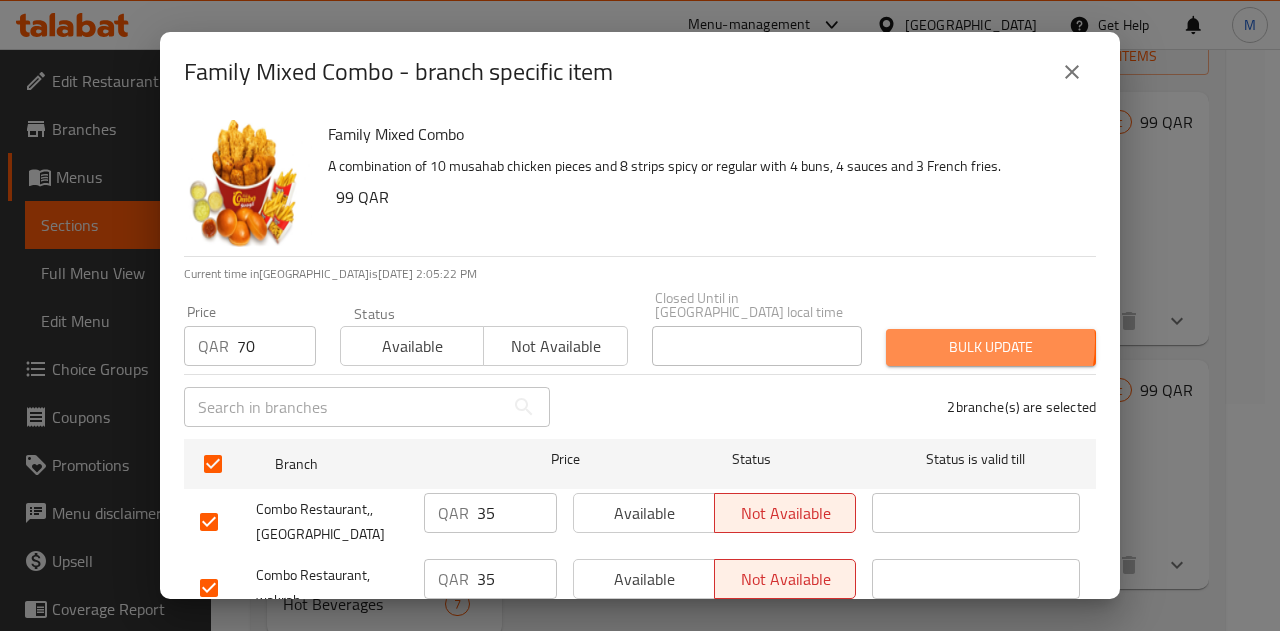 click on "Bulk update" at bounding box center [991, 347] 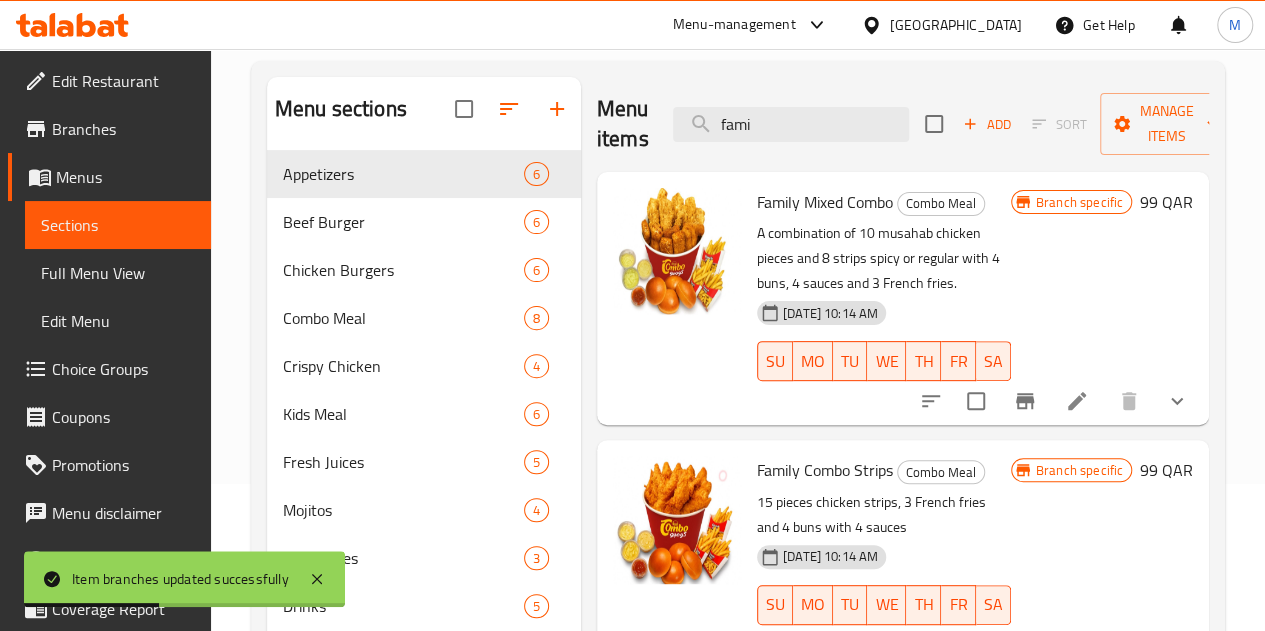 scroll, scrollTop: 287, scrollLeft: 0, axis: vertical 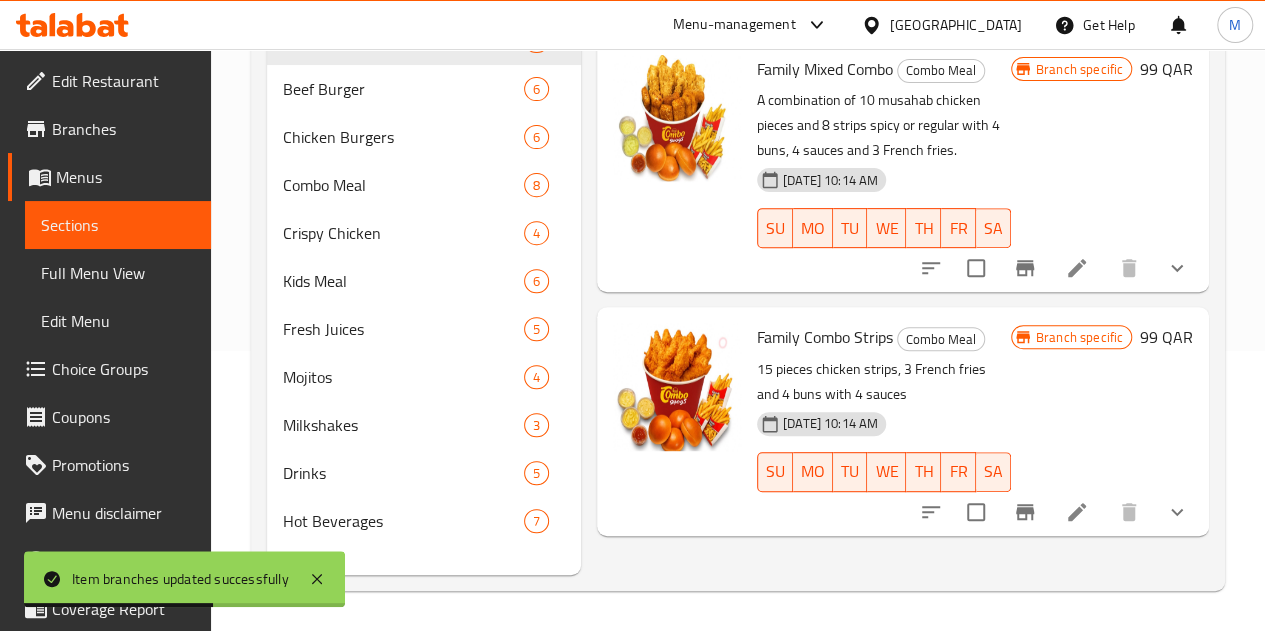 click 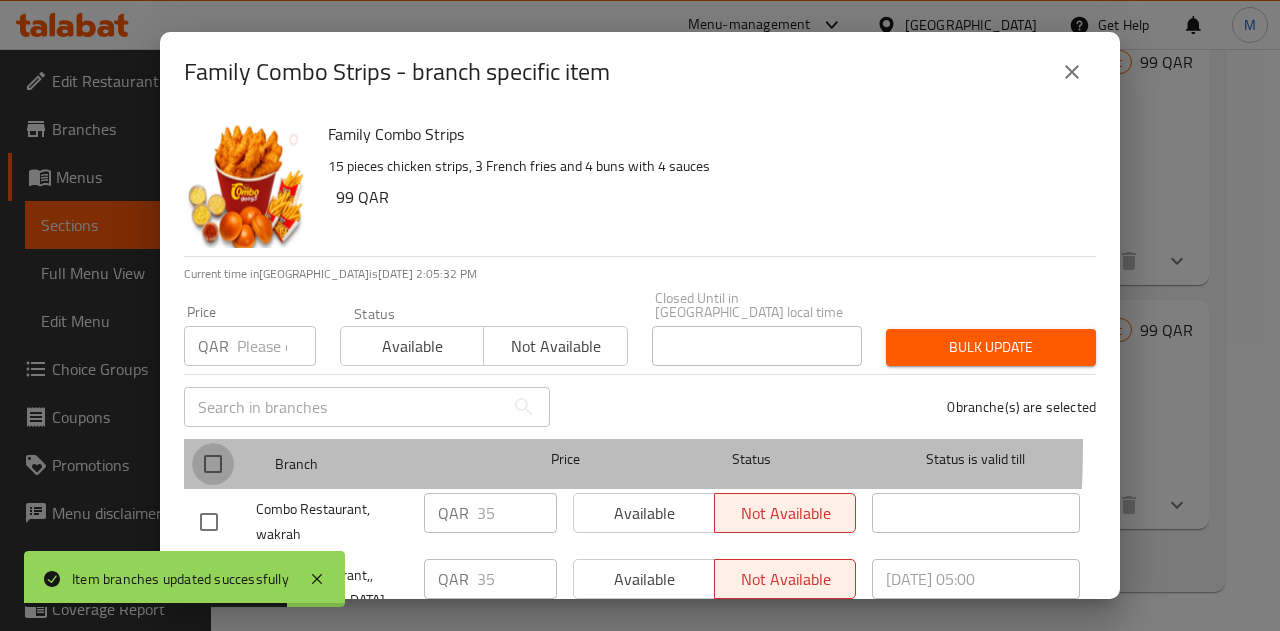 click at bounding box center [213, 464] 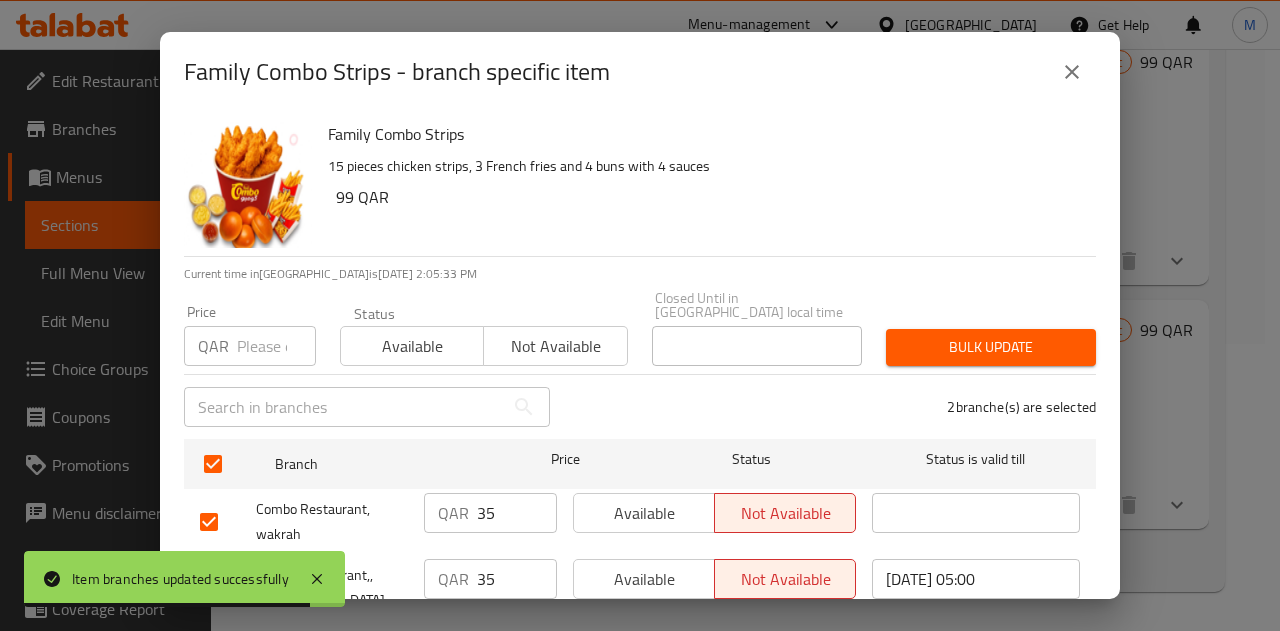click at bounding box center [276, 346] 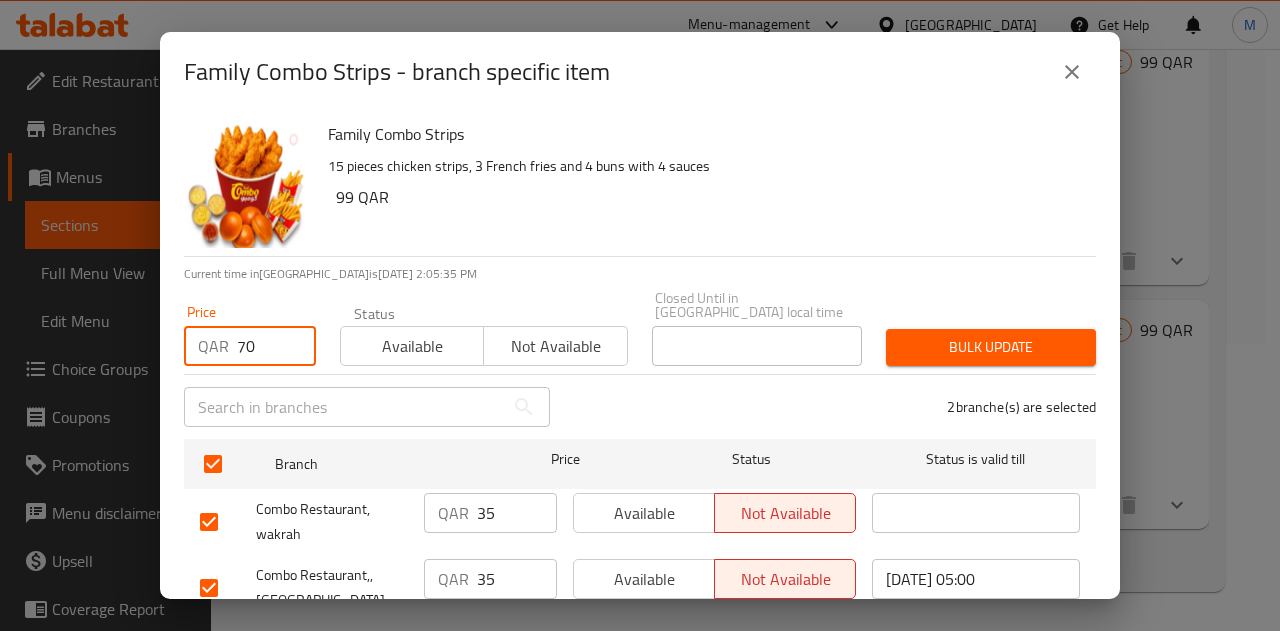 type on "70" 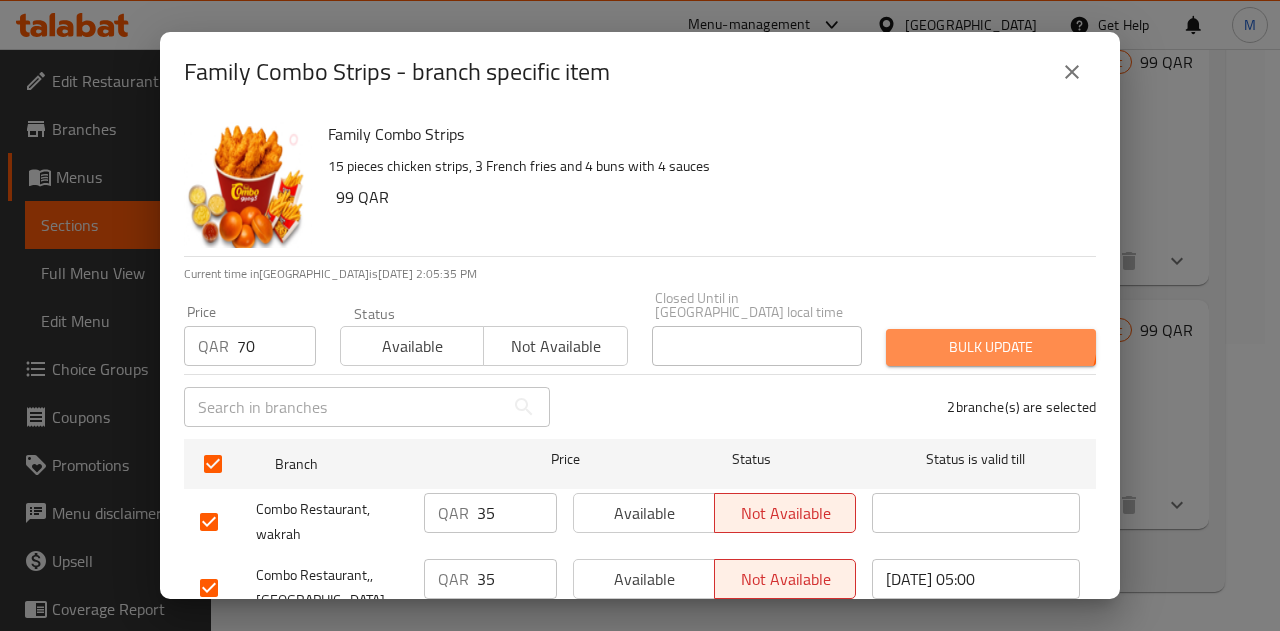 click on "Bulk update" at bounding box center (991, 347) 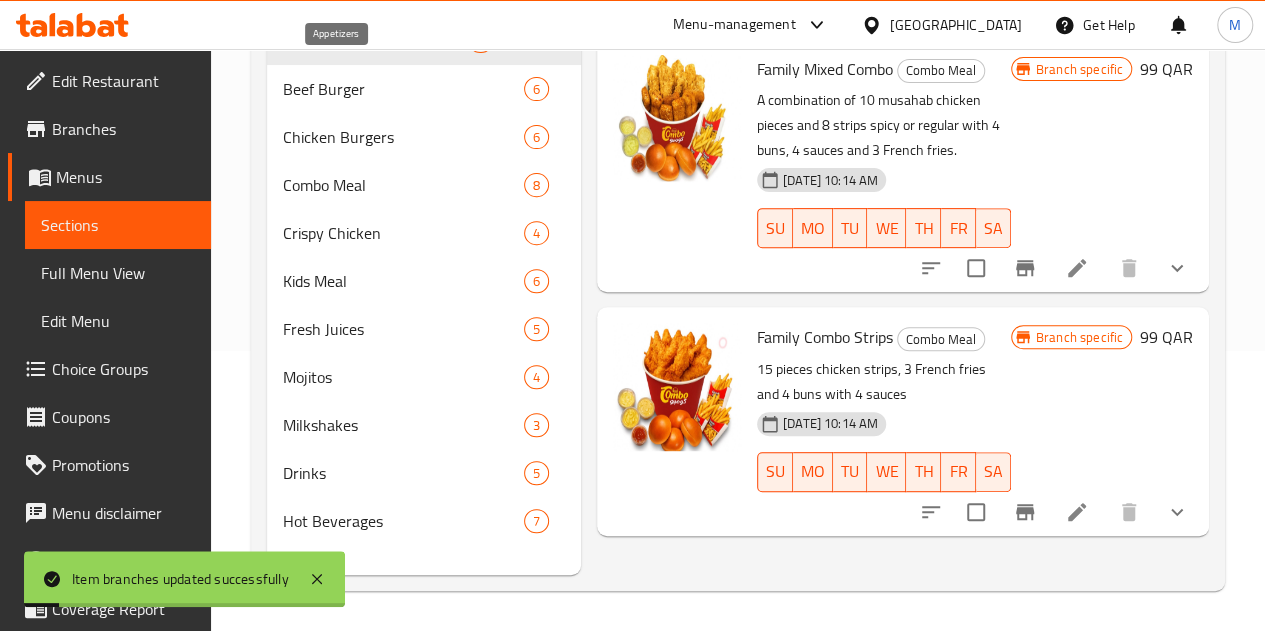 scroll, scrollTop: 0, scrollLeft: 0, axis: both 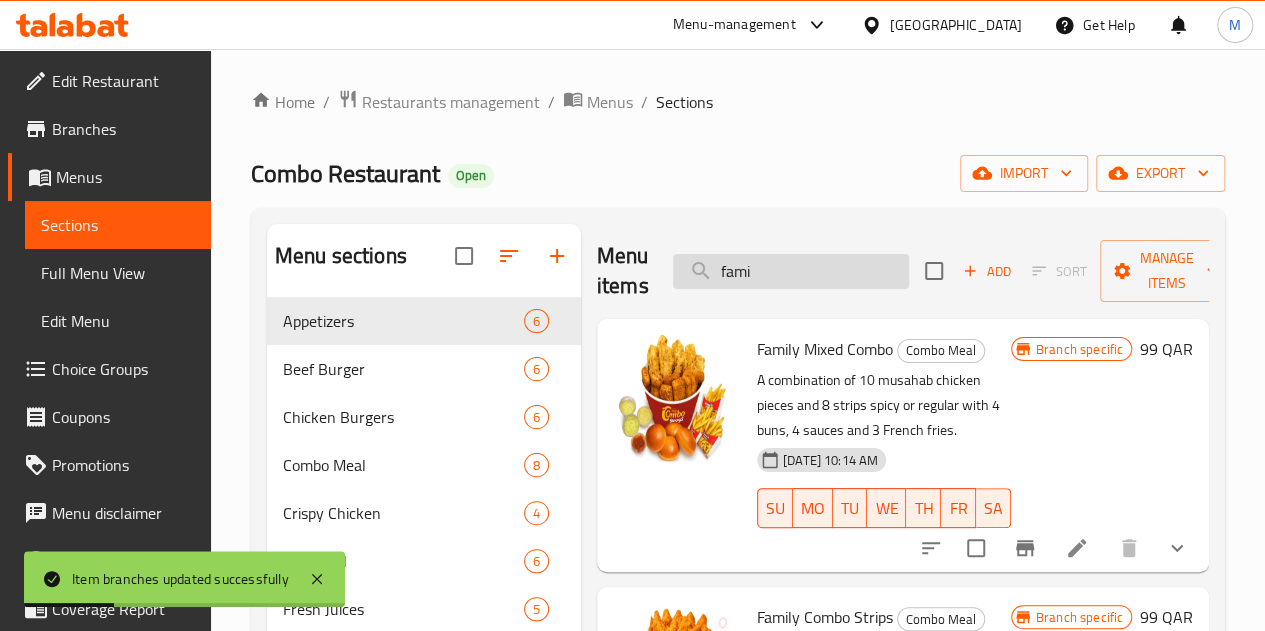 click on "fami" at bounding box center (791, 271) 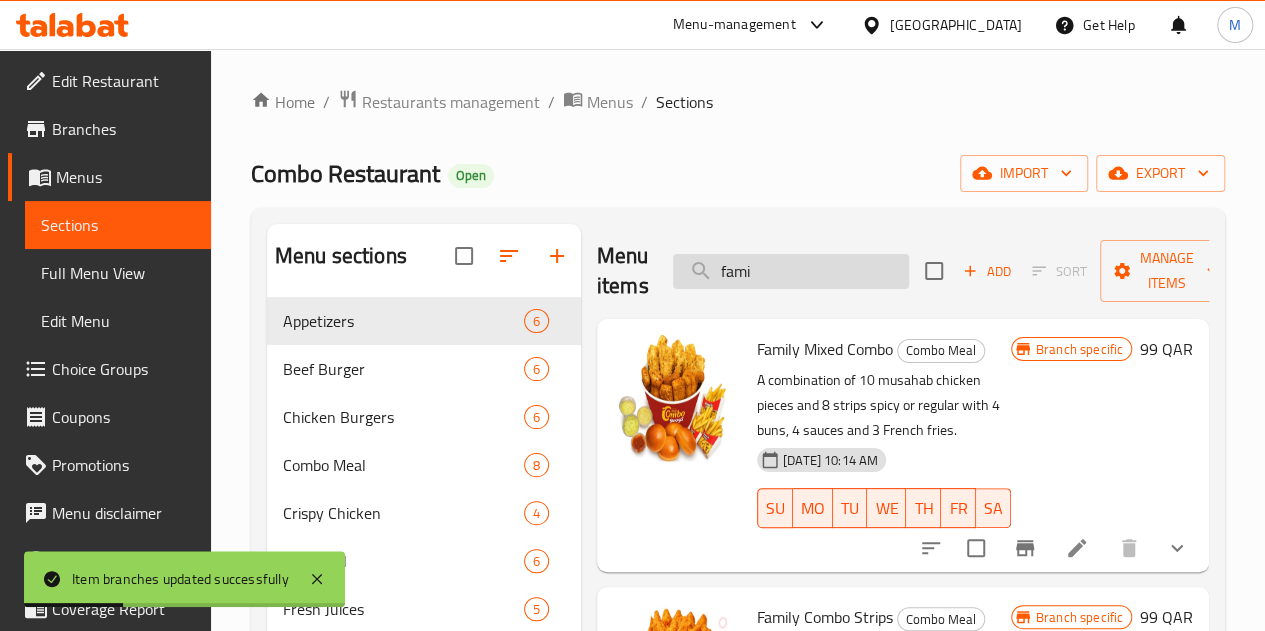 click on "fami" at bounding box center (791, 271) 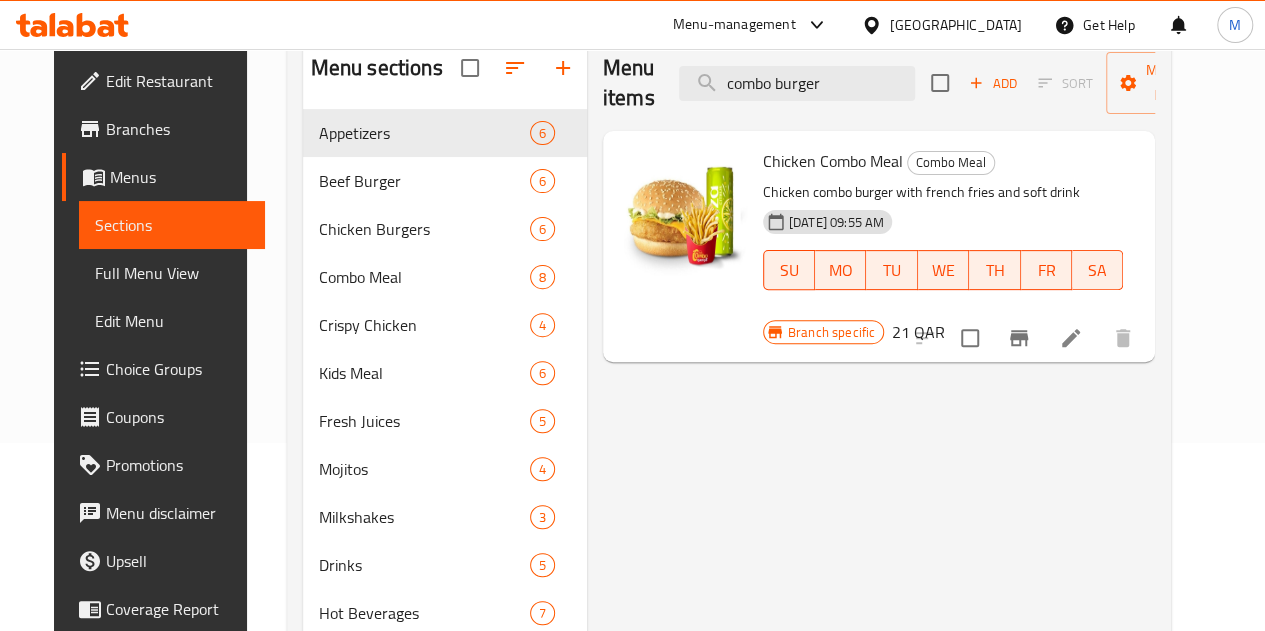 scroll, scrollTop: 187, scrollLeft: 0, axis: vertical 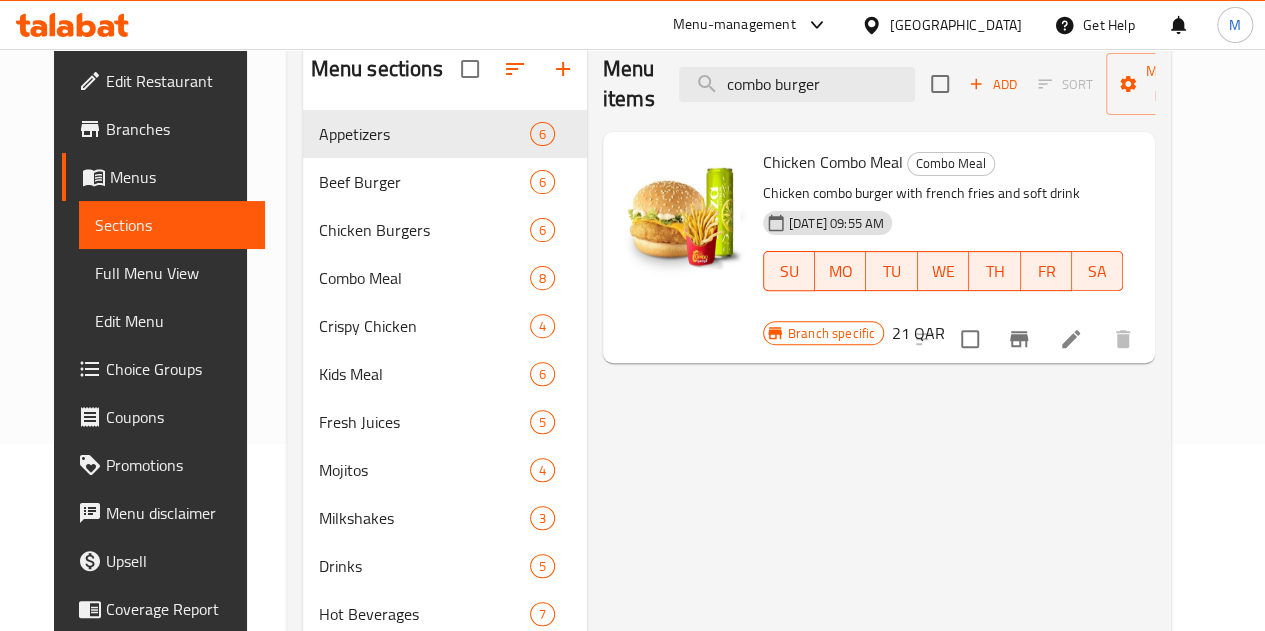 type on "combo burger" 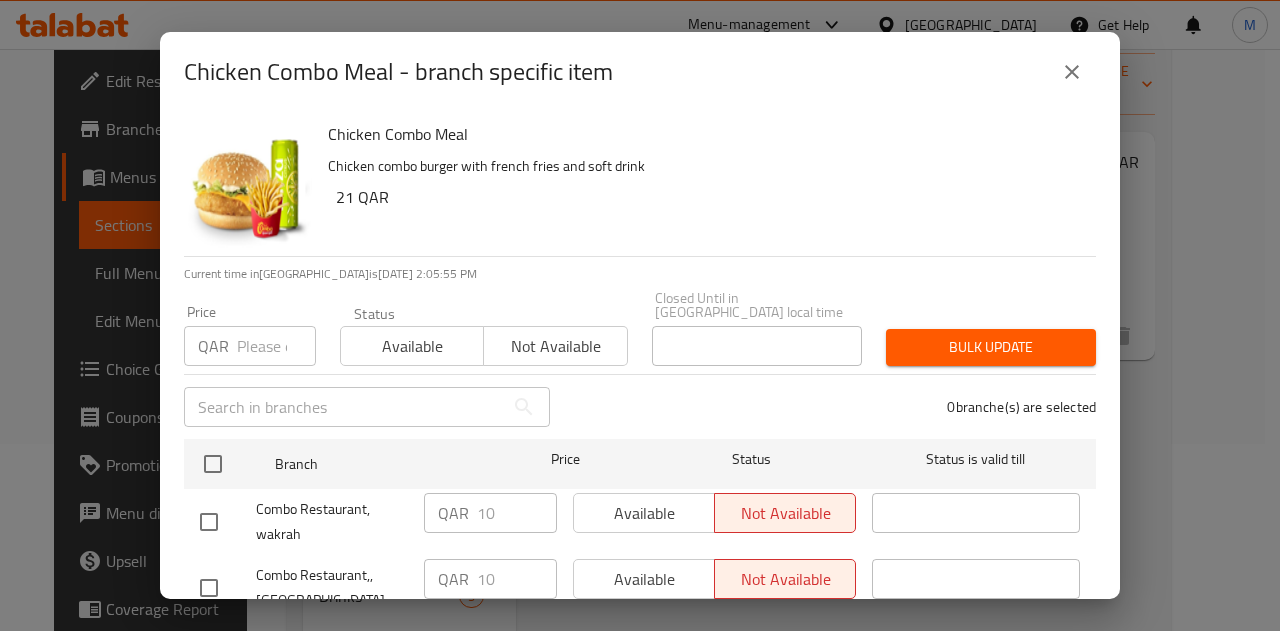 drag, startPoint x: 224, startPoint y: 446, endPoint x: 234, endPoint y: 410, distance: 37.363083 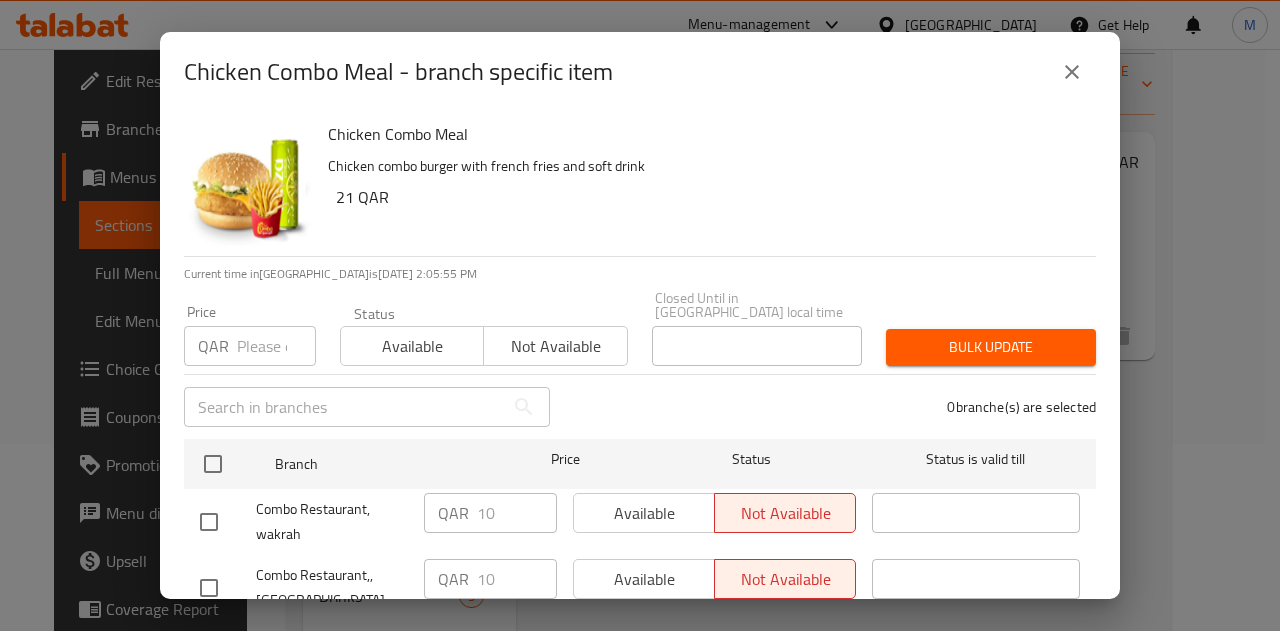 click at bounding box center [213, 464] 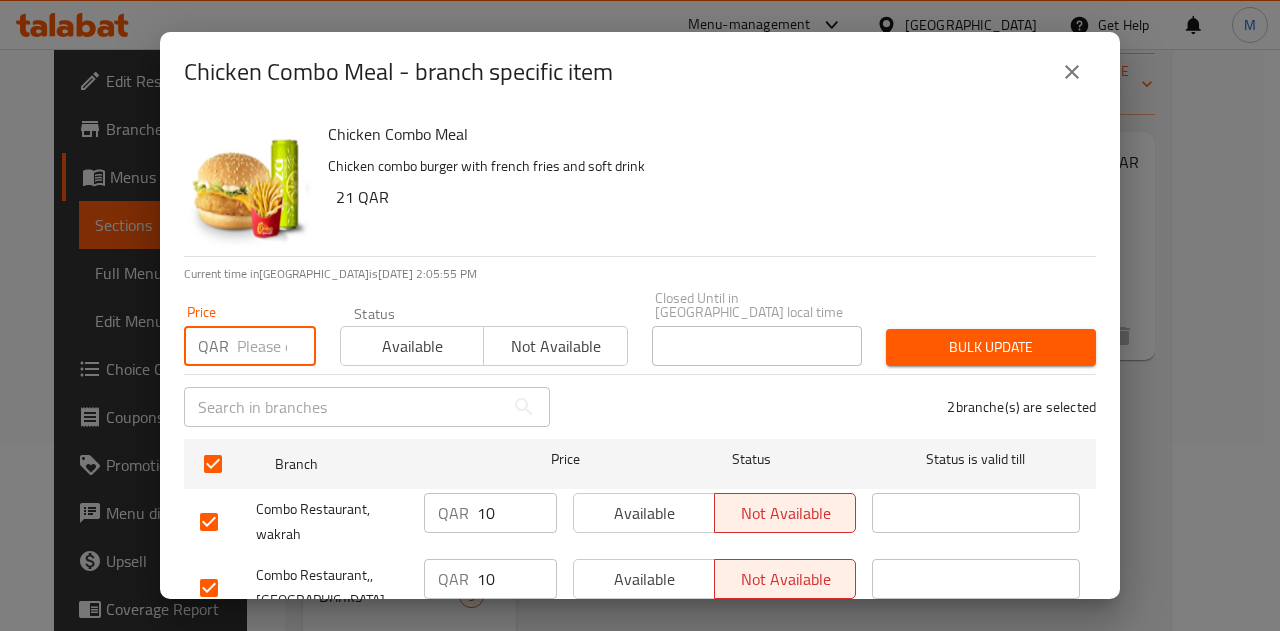 click at bounding box center (276, 346) 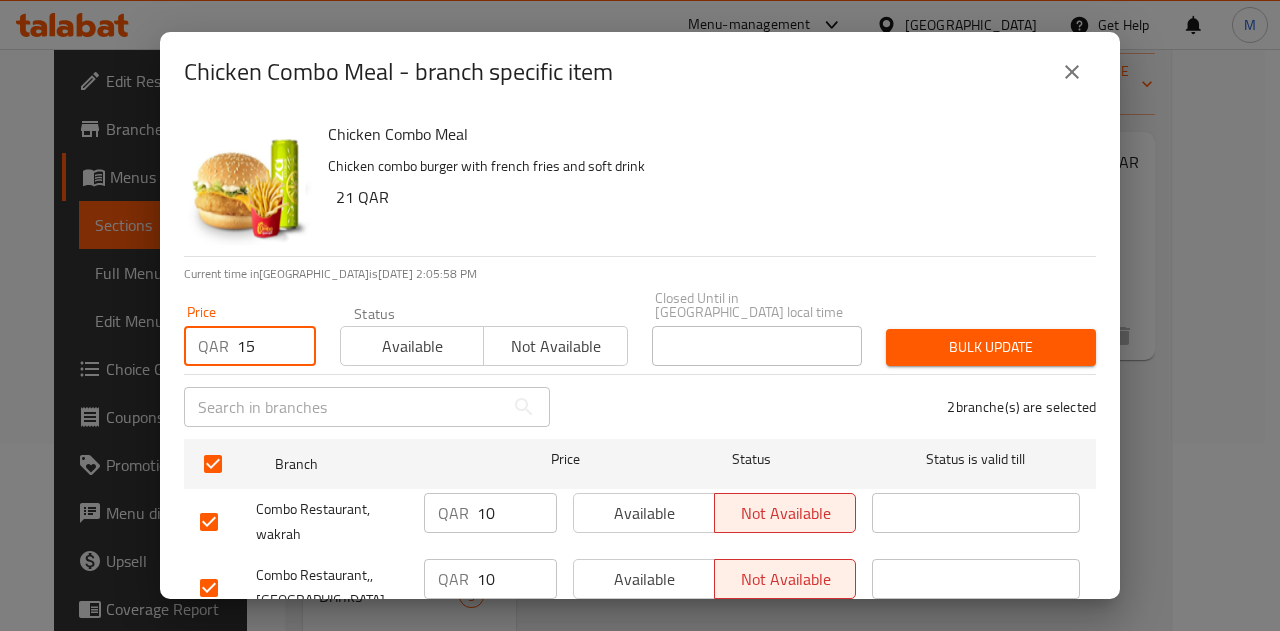 type on "15" 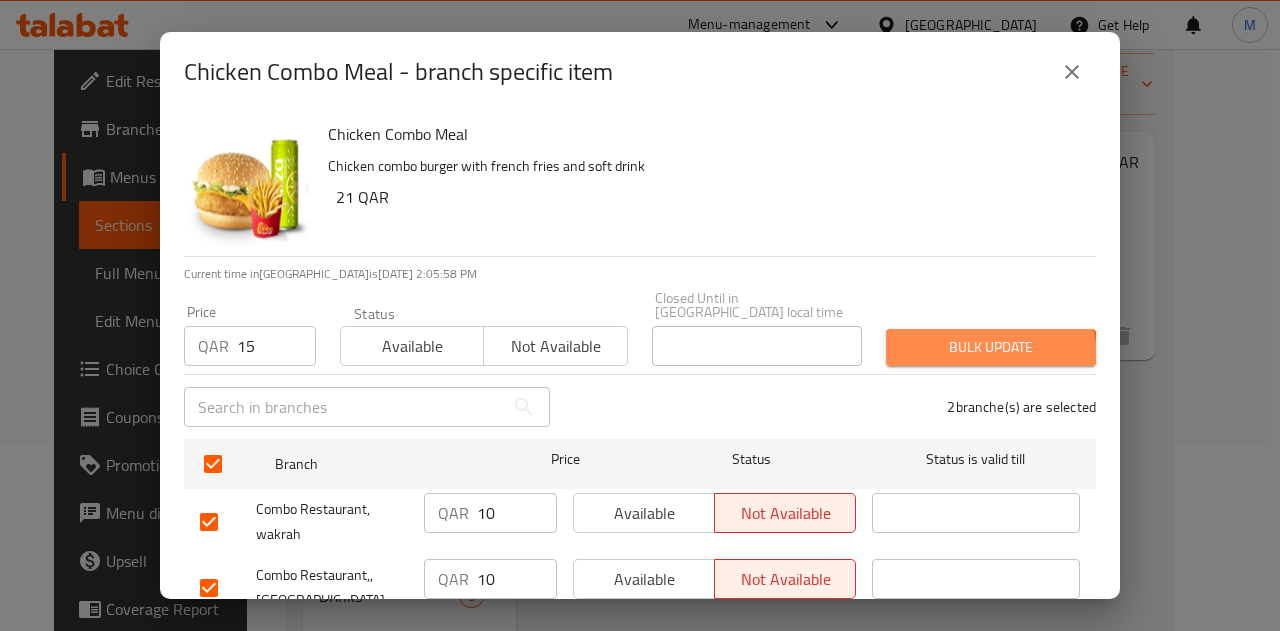click on "Bulk update" at bounding box center [991, 347] 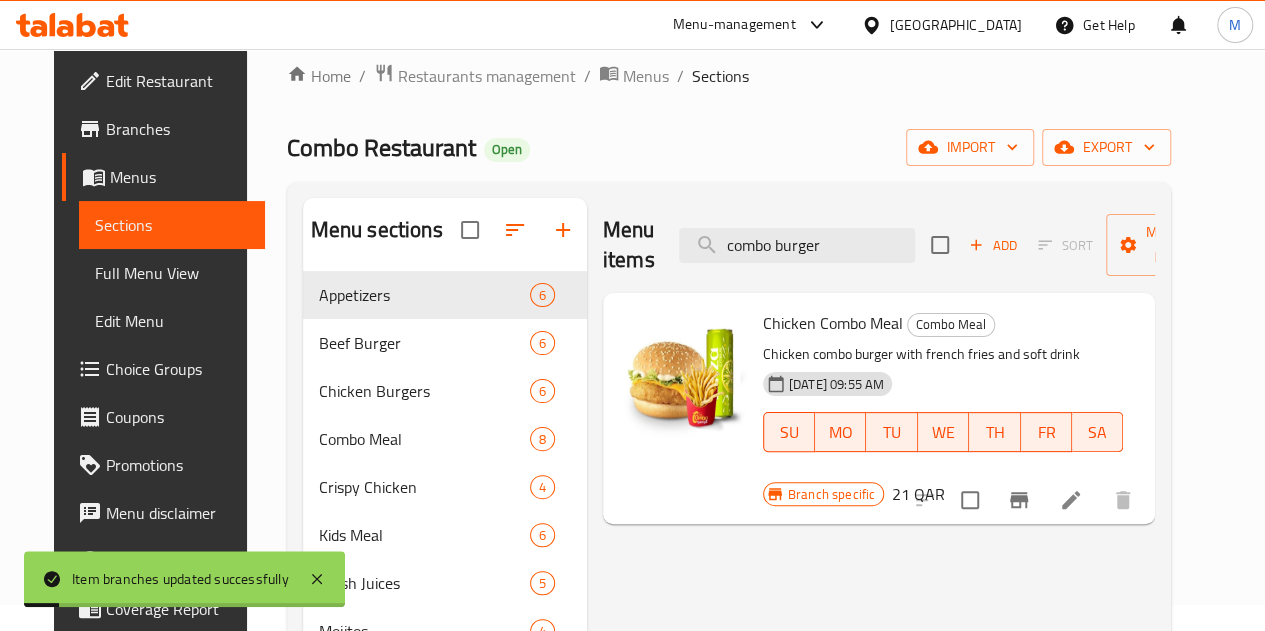 scroll, scrollTop: 0, scrollLeft: 0, axis: both 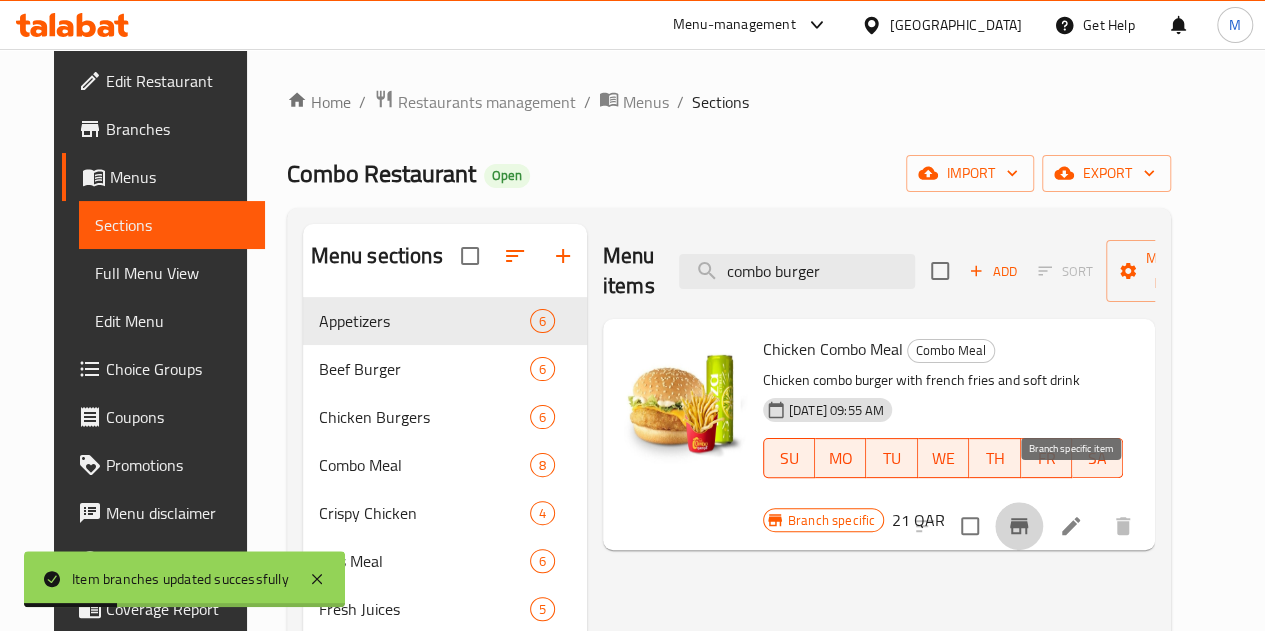click 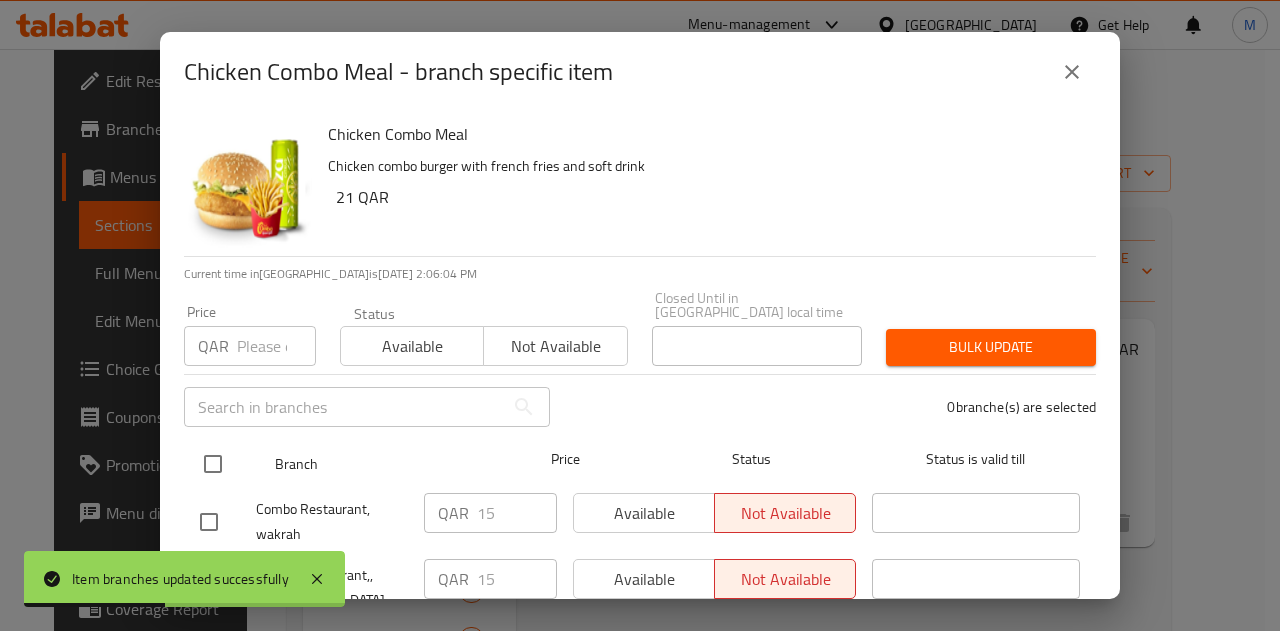 drag, startPoint x: 221, startPoint y: 473, endPoint x: 218, endPoint y: 459, distance: 14.3178215 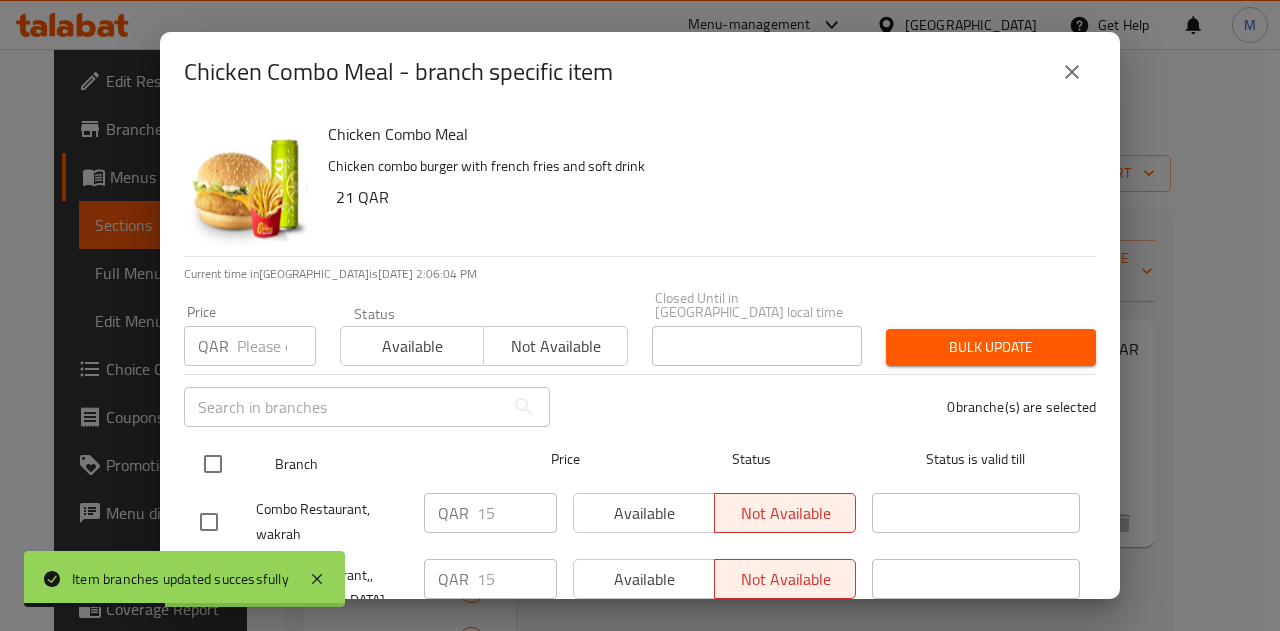 click on "Branch Price Status Status is valid till Combo Restaurant, wakrah QAR 15 ​ Available Not available ​ Combo Restaurant,,[GEOGRAPHIC_DATA] QAR 15 ​ Available Not available ​" at bounding box center (640, 530) 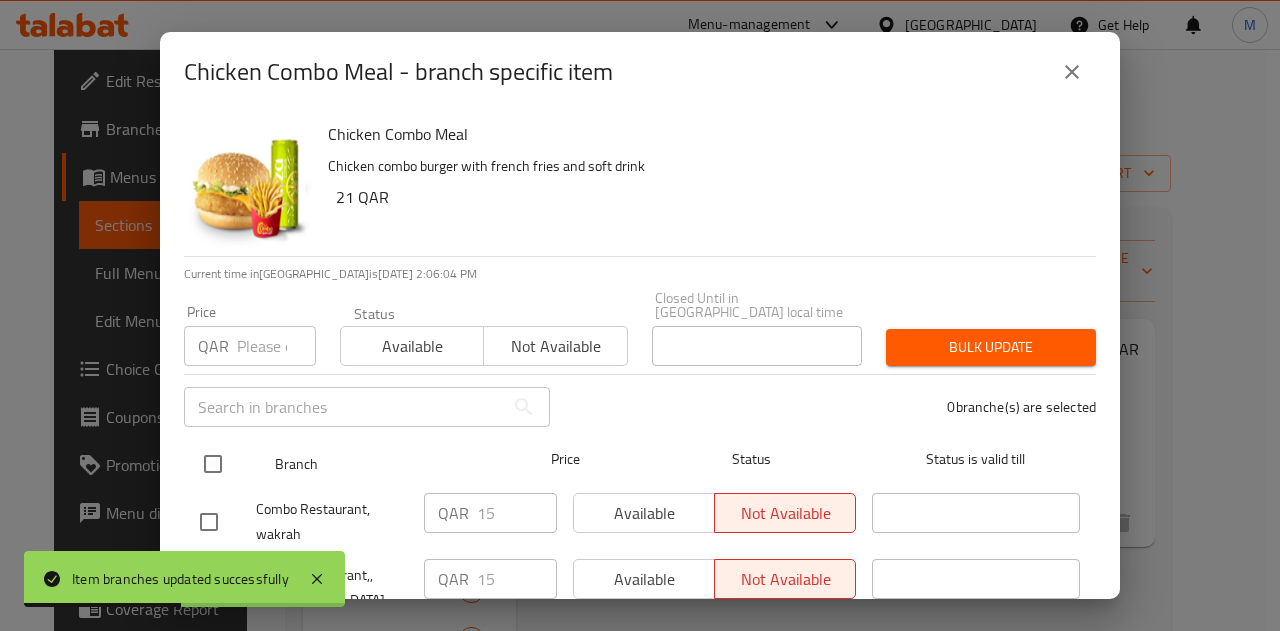 click at bounding box center (213, 464) 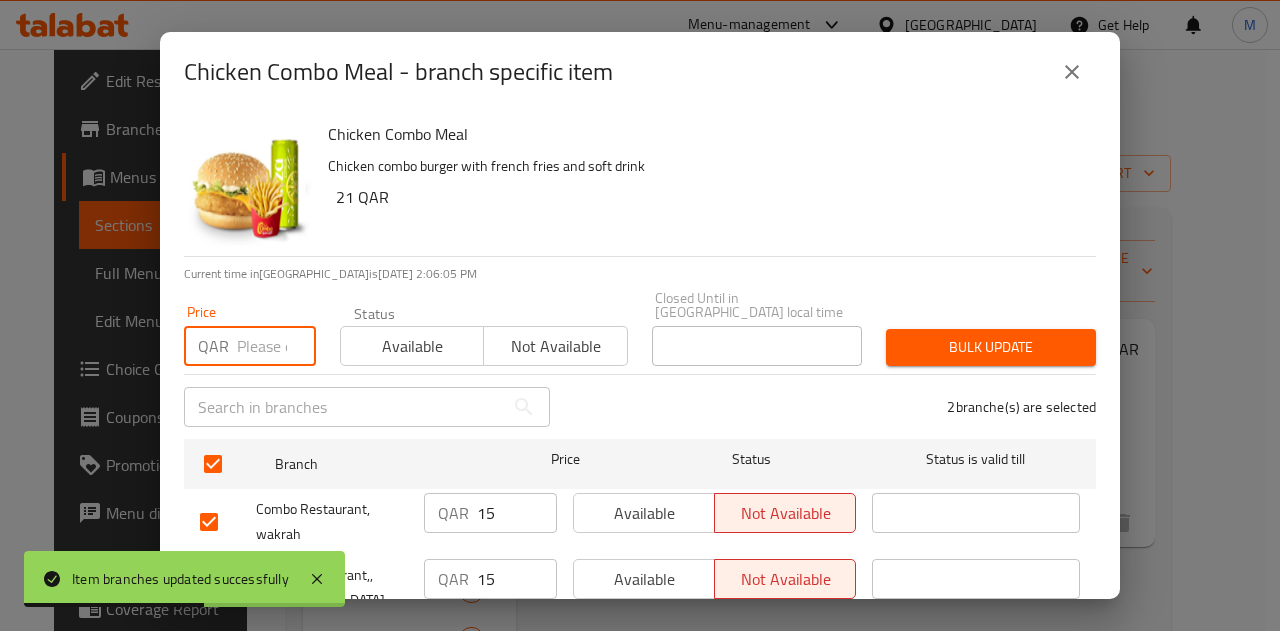 click at bounding box center [276, 346] 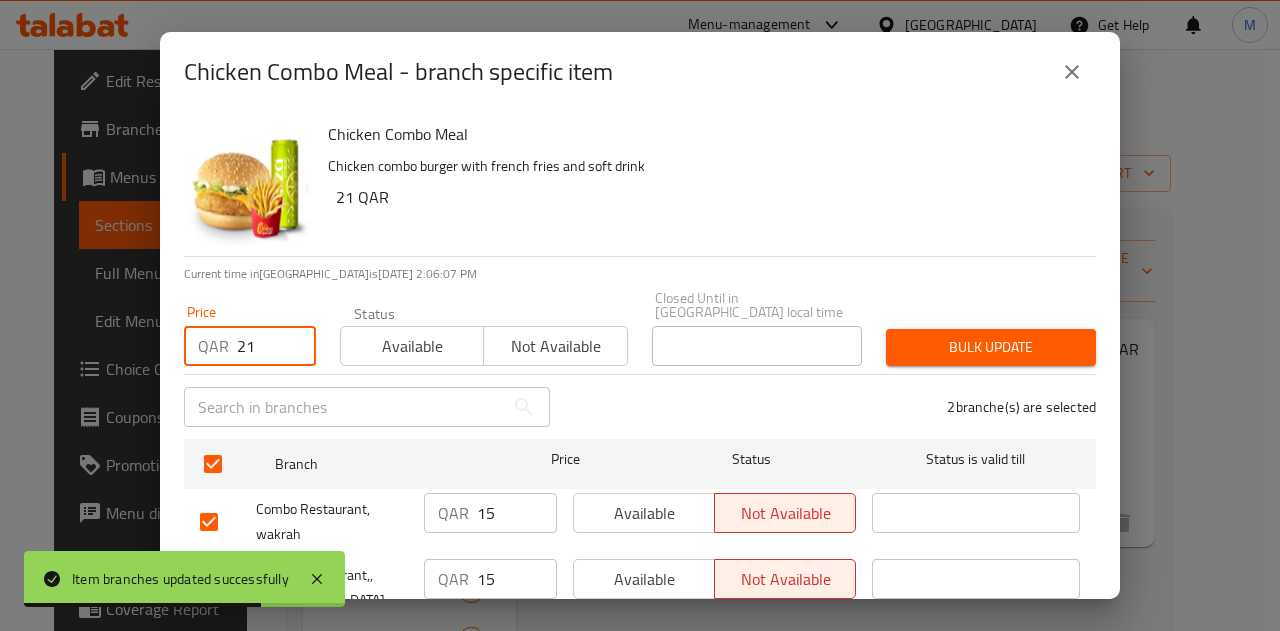 type on "21" 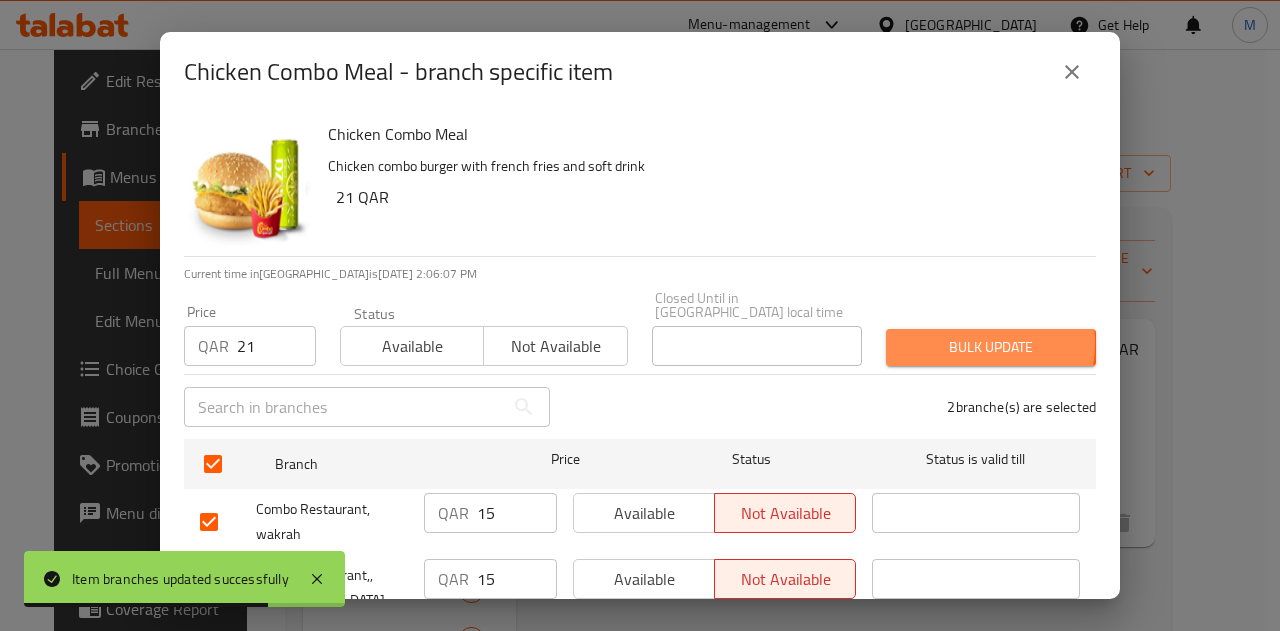 click on "Bulk update" at bounding box center (991, 347) 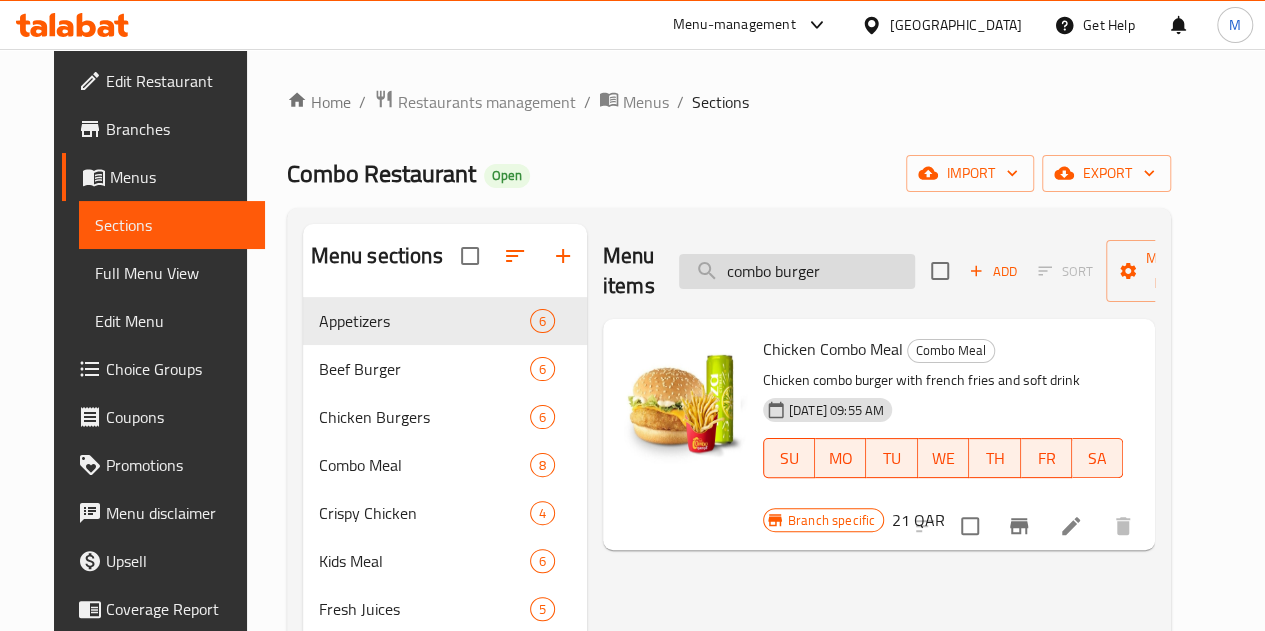 click on "combo burger" at bounding box center (797, 271) 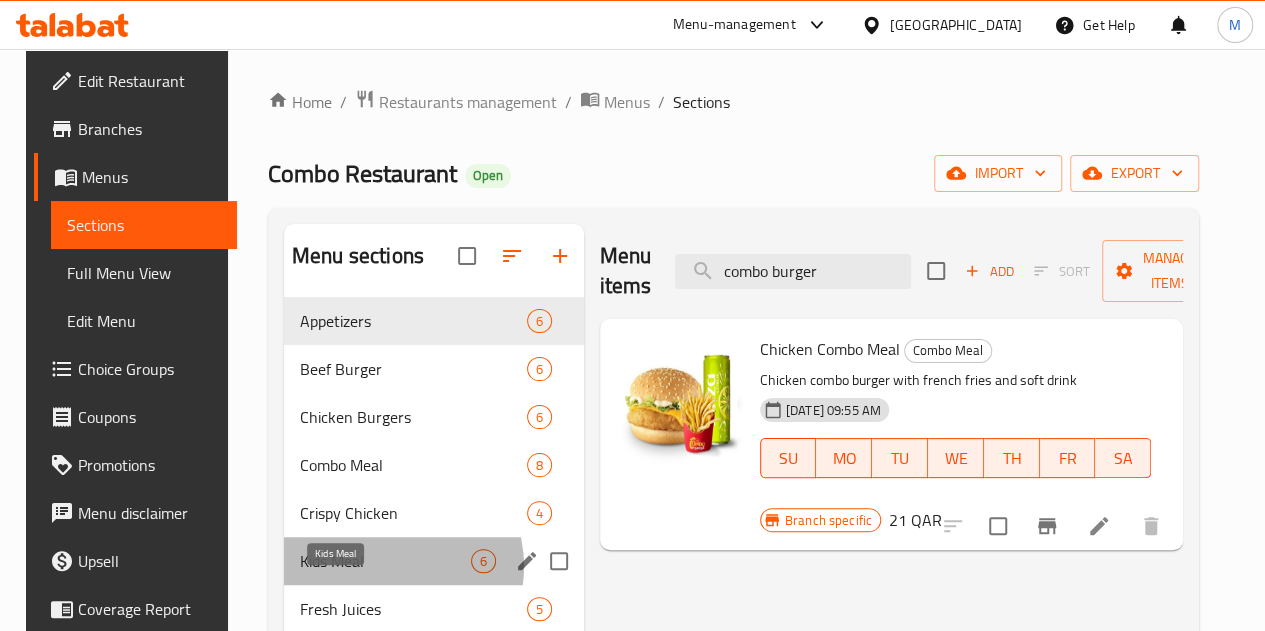 drag, startPoint x: 372, startPoint y: 597, endPoint x: 446, endPoint y: 556, distance: 84.59905 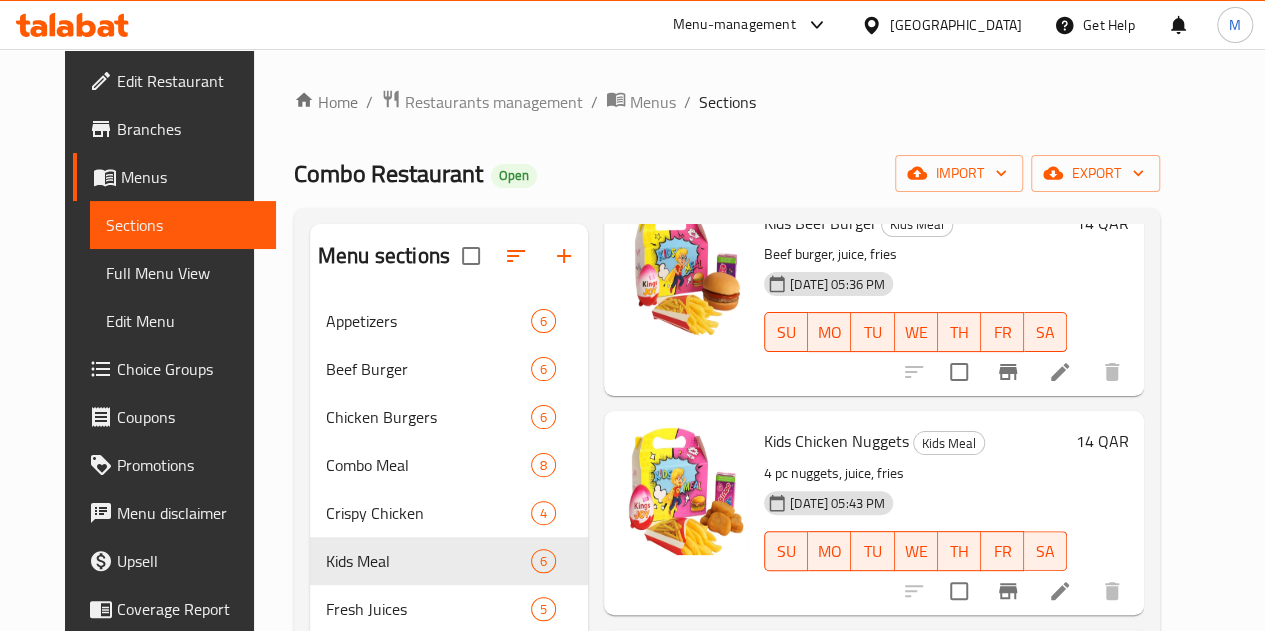 scroll, scrollTop: 0, scrollLeft: 0, axis: both 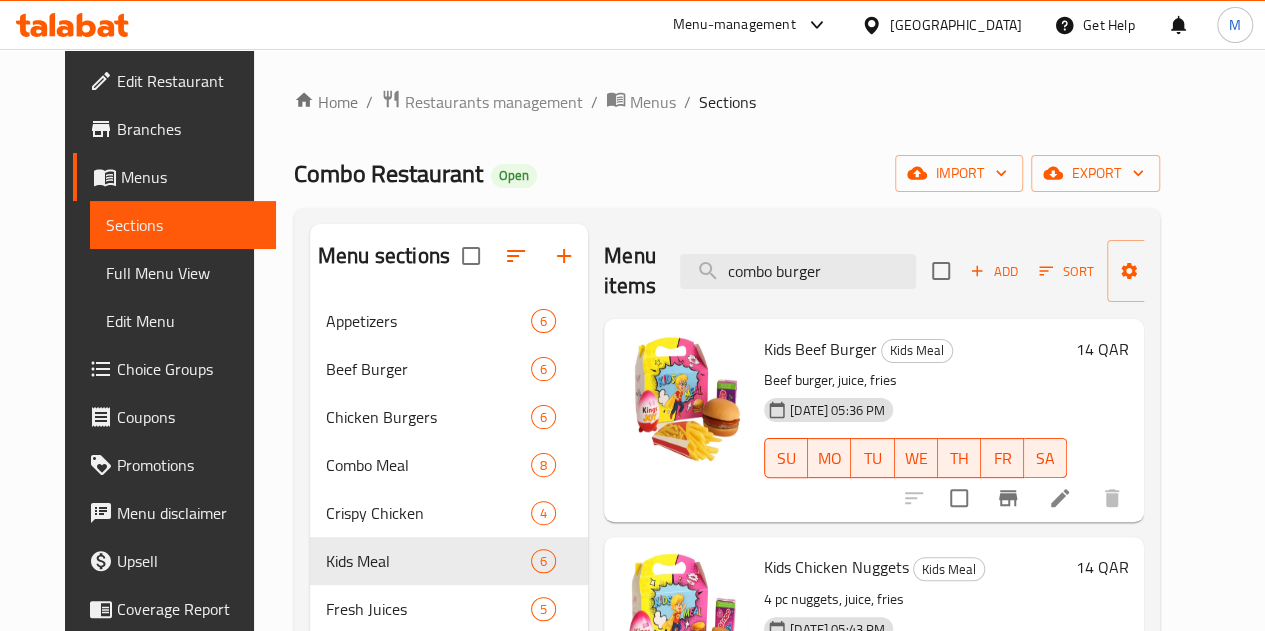 click on "14   QAR" at bounding box center [1101, 349] 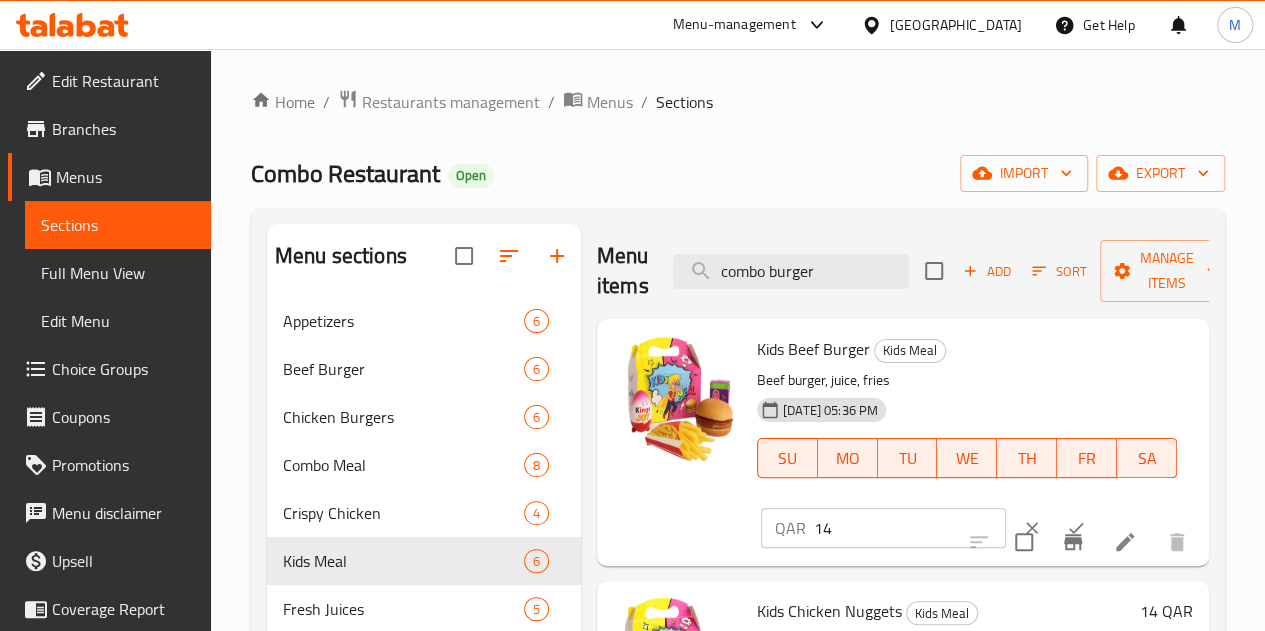 click on "14" at bounding box center (910, 528) 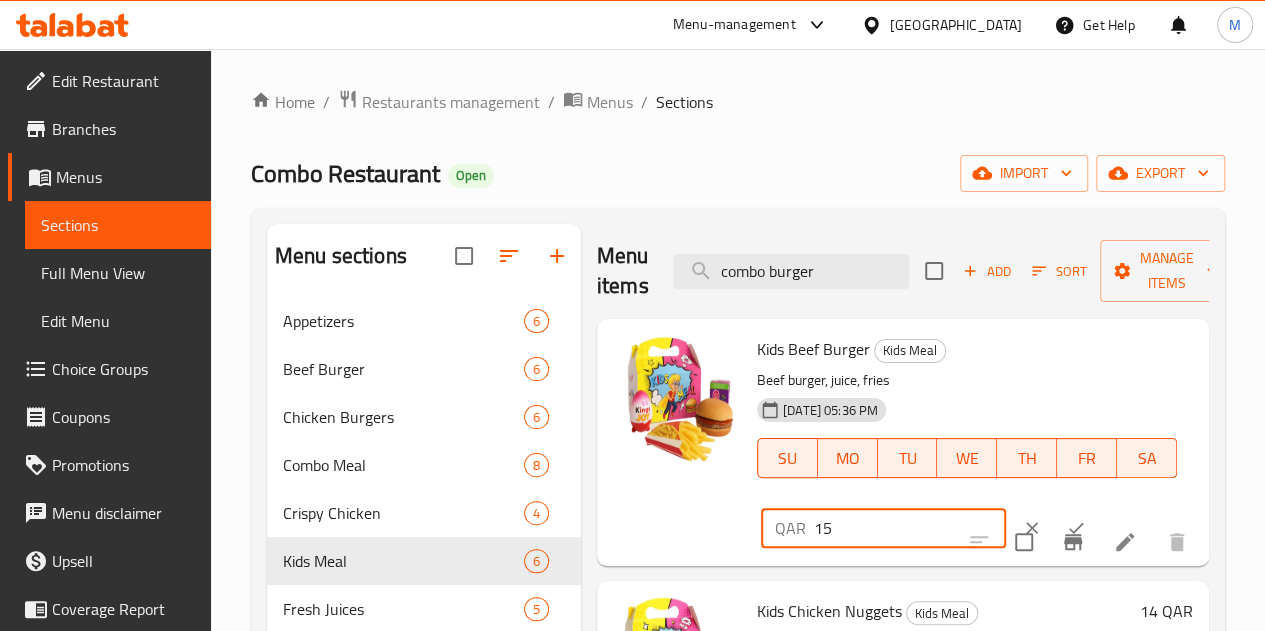type on "15" 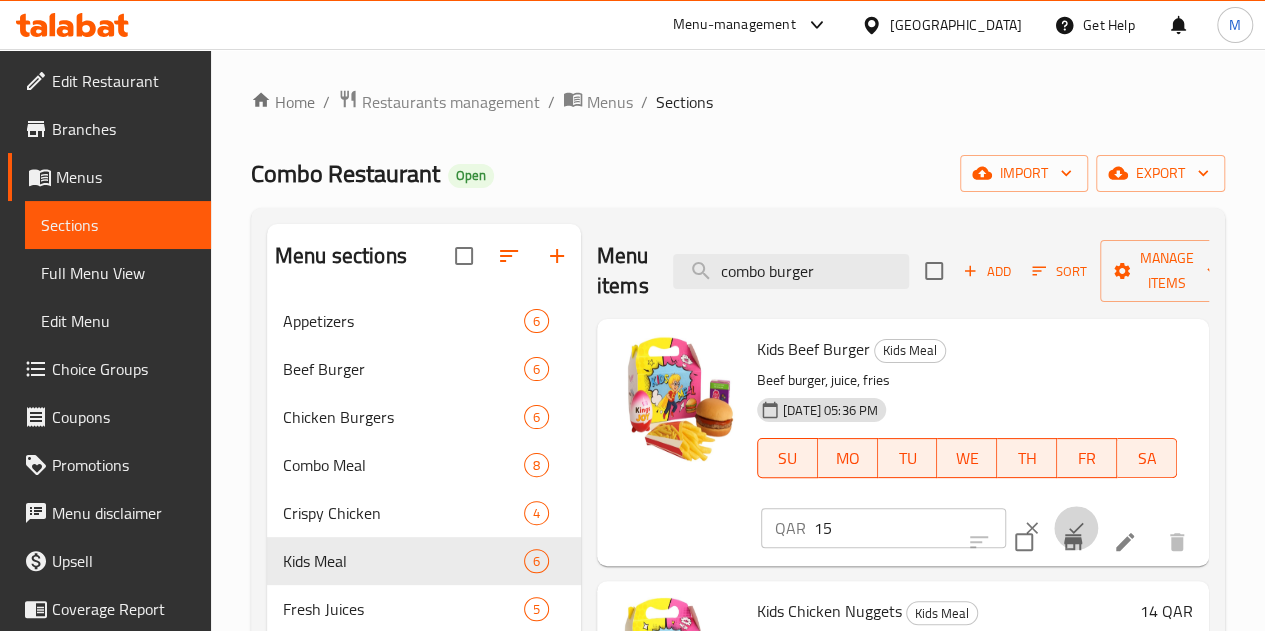 click at bounding box center [1076, 528] 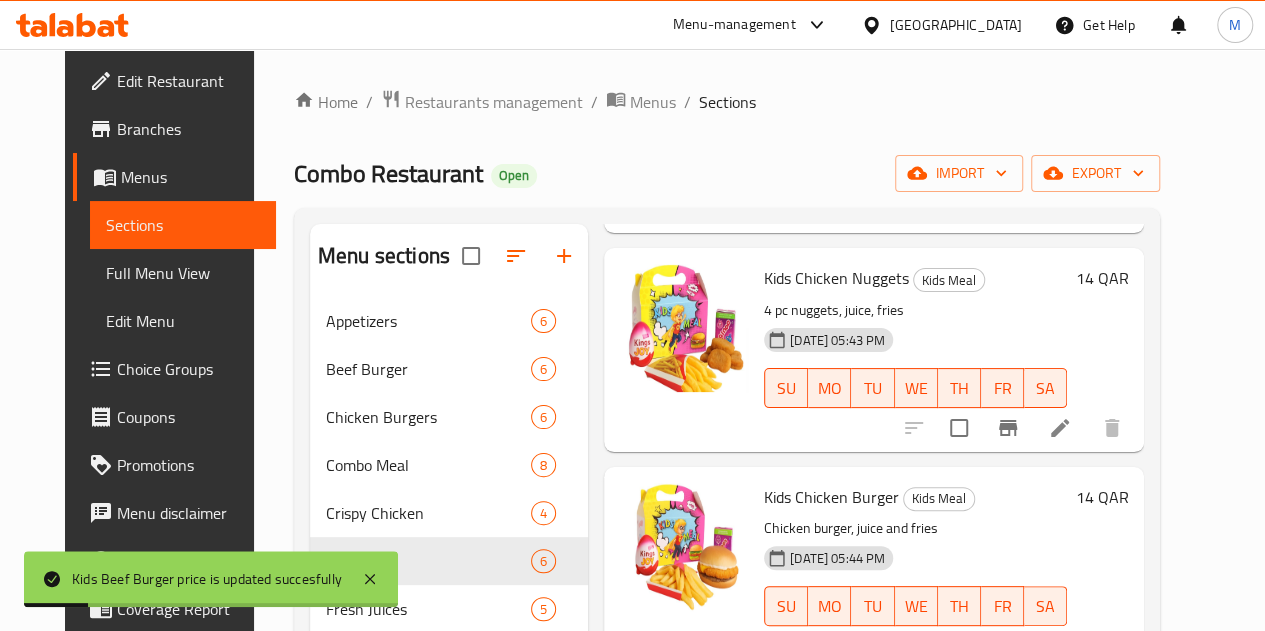 scroll, scrollTop: 300, scrollLeft: 0, axis: vertical 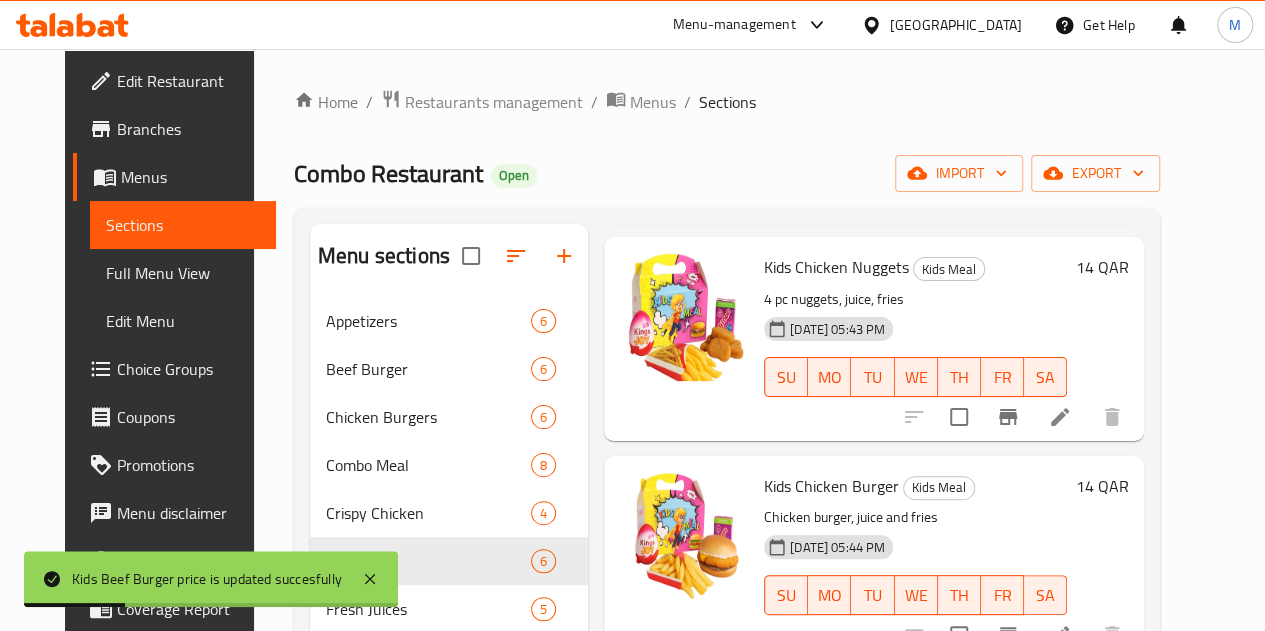 click on "14   QAR" at bounding box center (1097, 267) 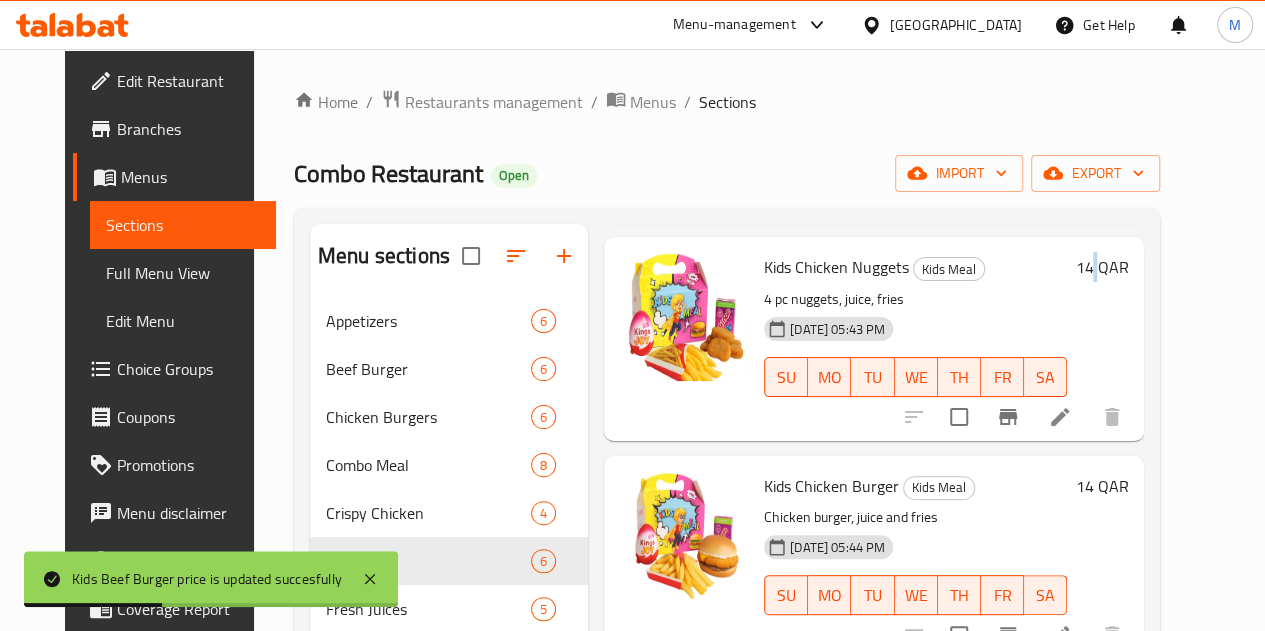 click on "14   QAR" at bounding box center (1101, 267) 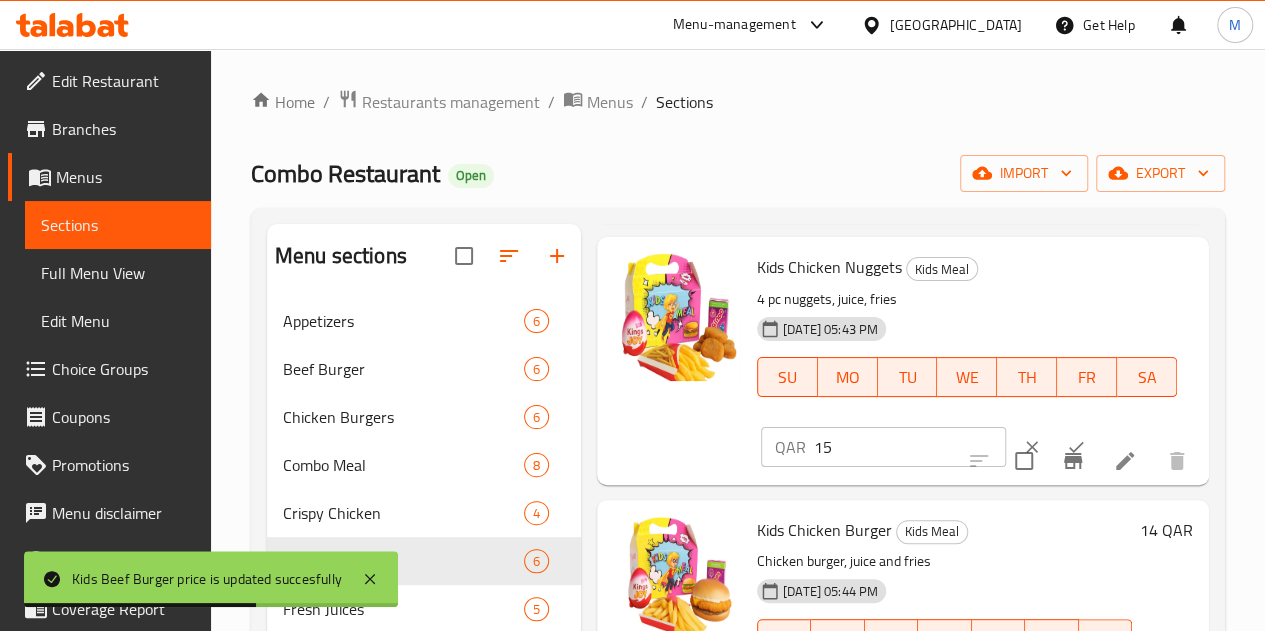 type on "15" 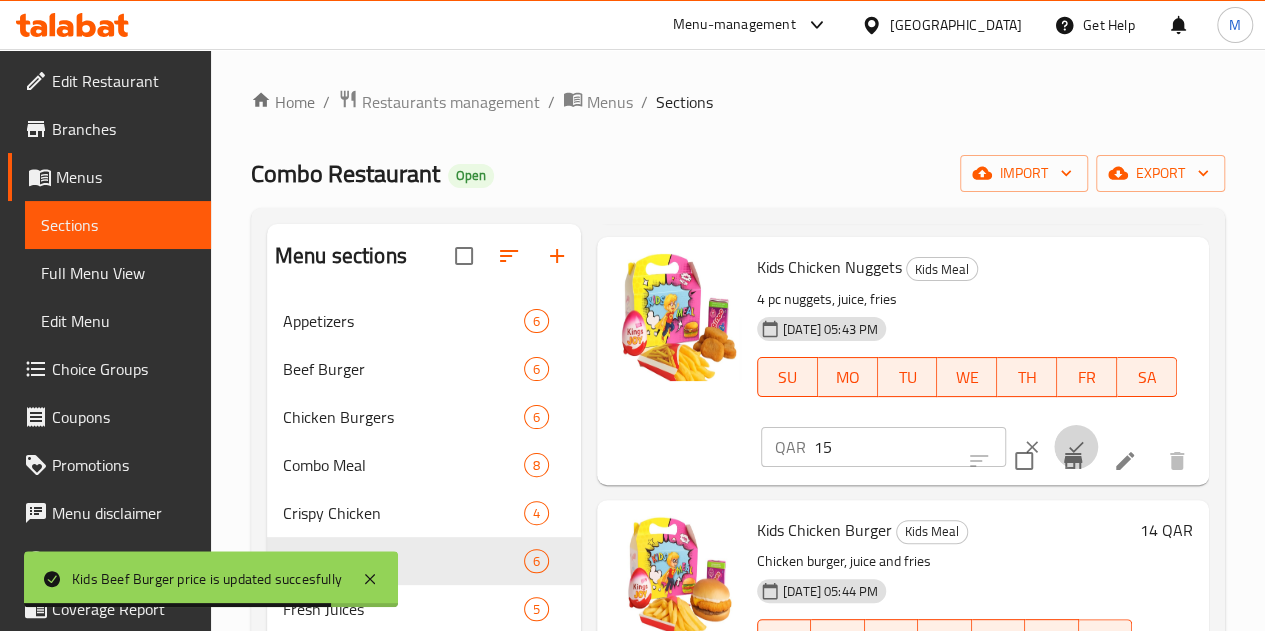 click 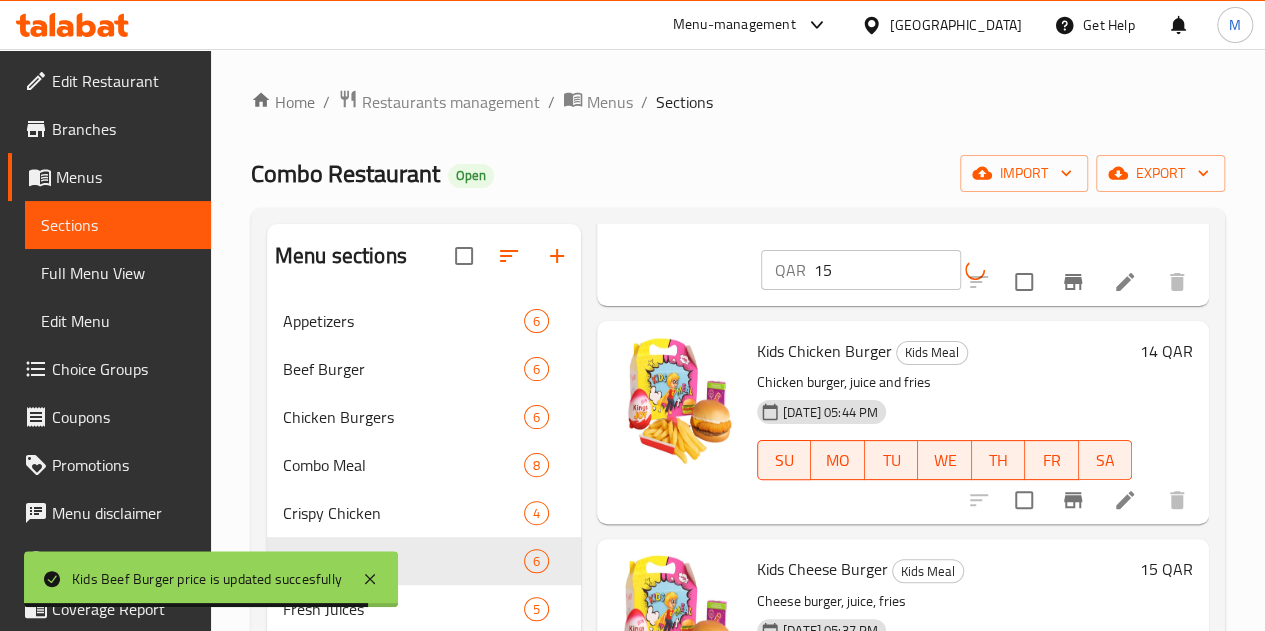 scroll, scrollTop: 500, scrollLeft: 0, axis: vertical 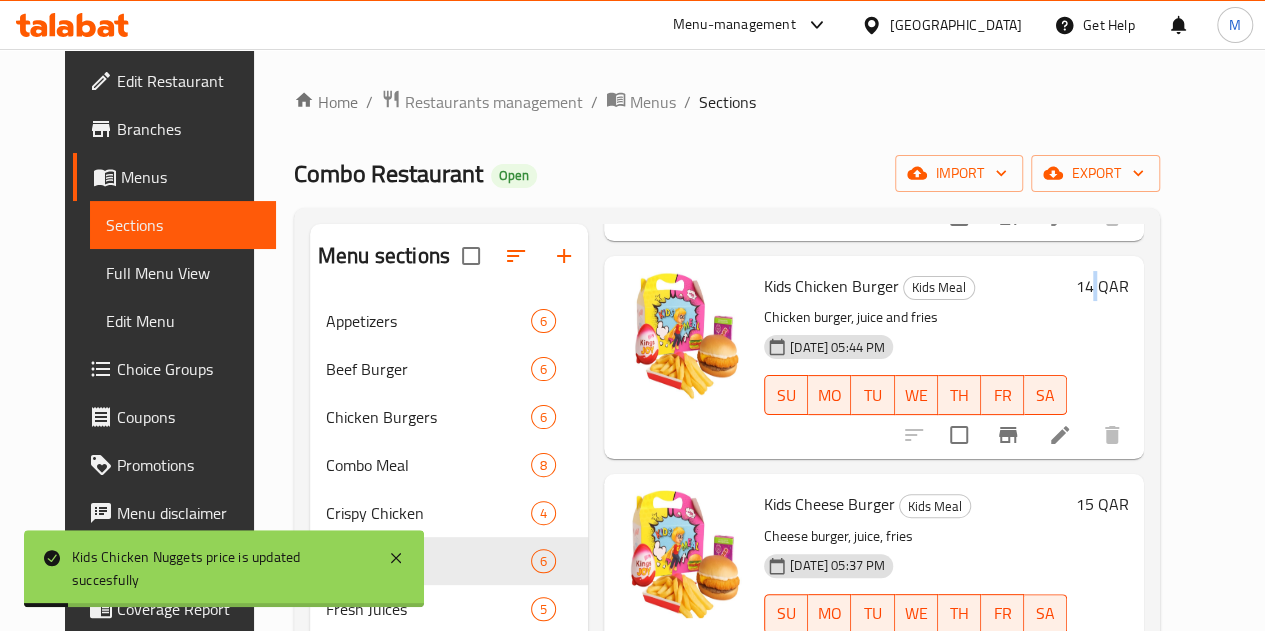 click on "14   QAR" at bounding box center [1101, 286] 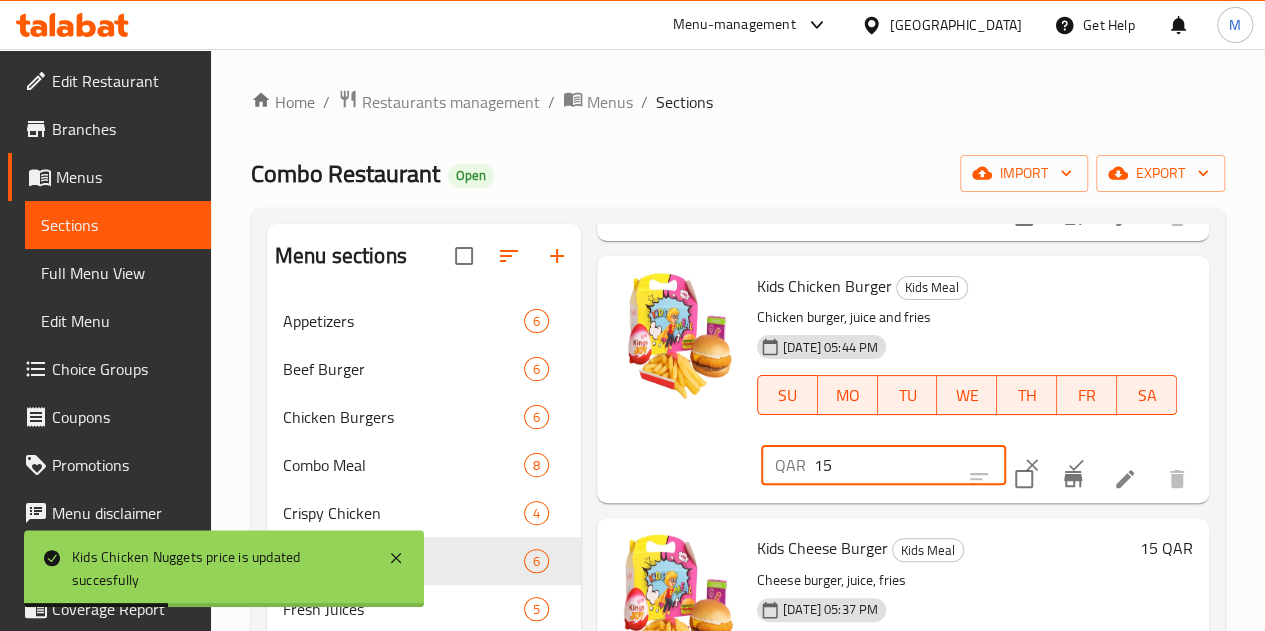 type on "15" 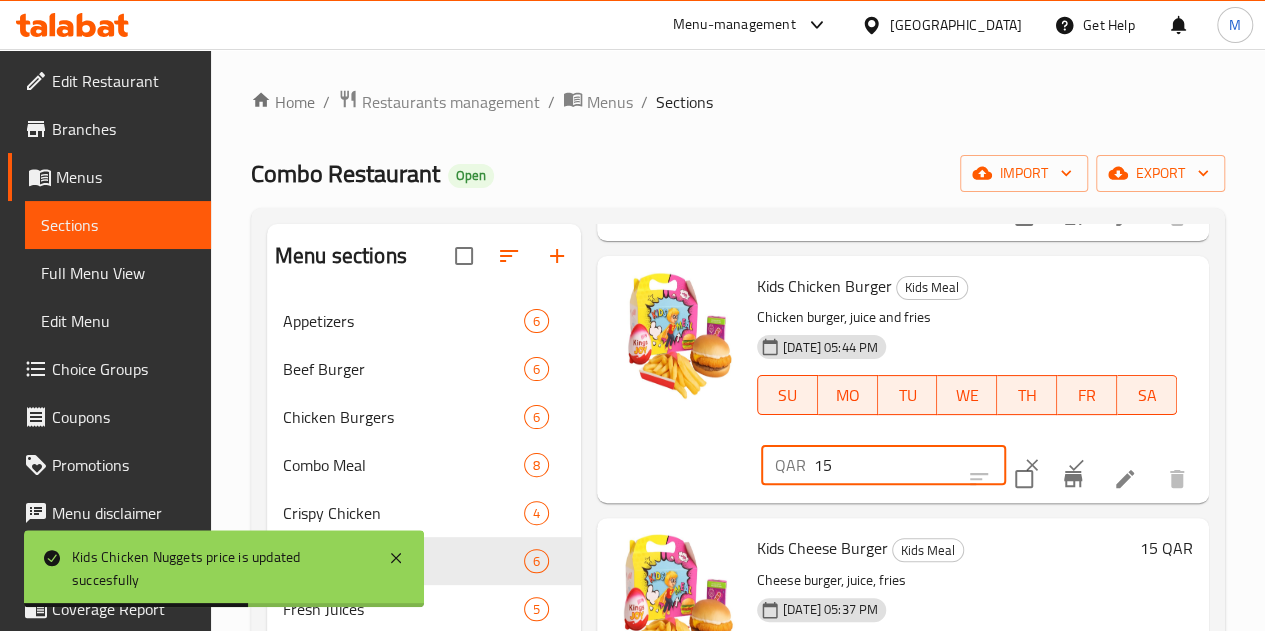 click at bounding box center [1076, 465] 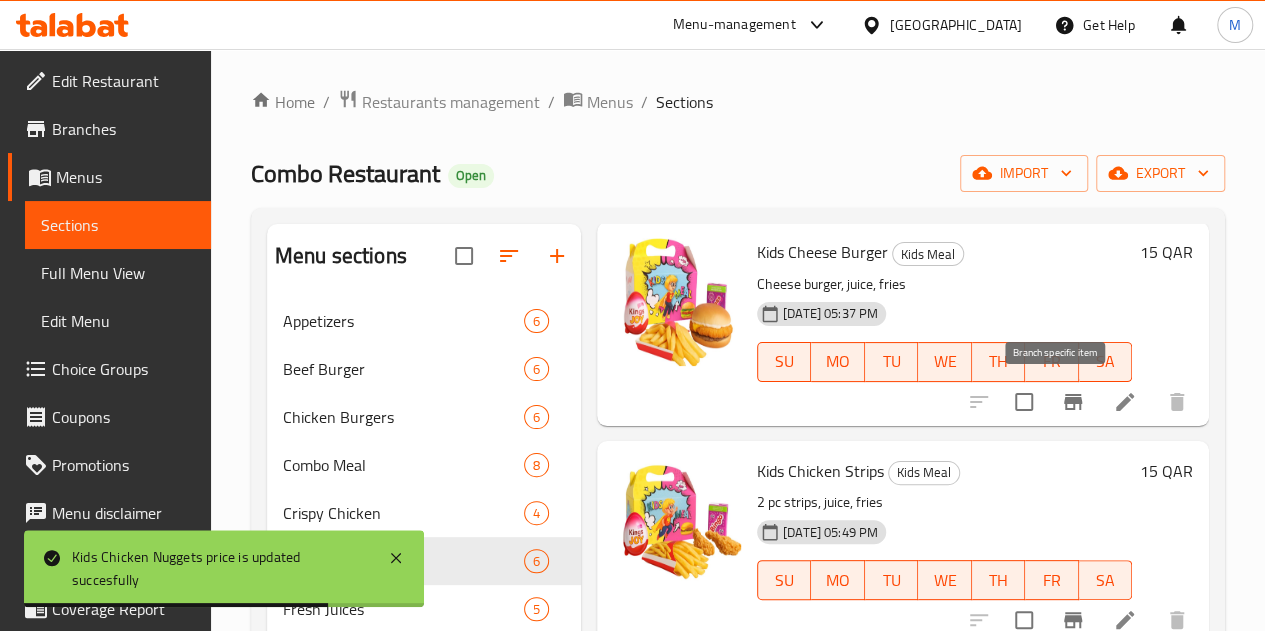 scroll, scrollTop: 752, scrollLeft: 0, axis: vertical 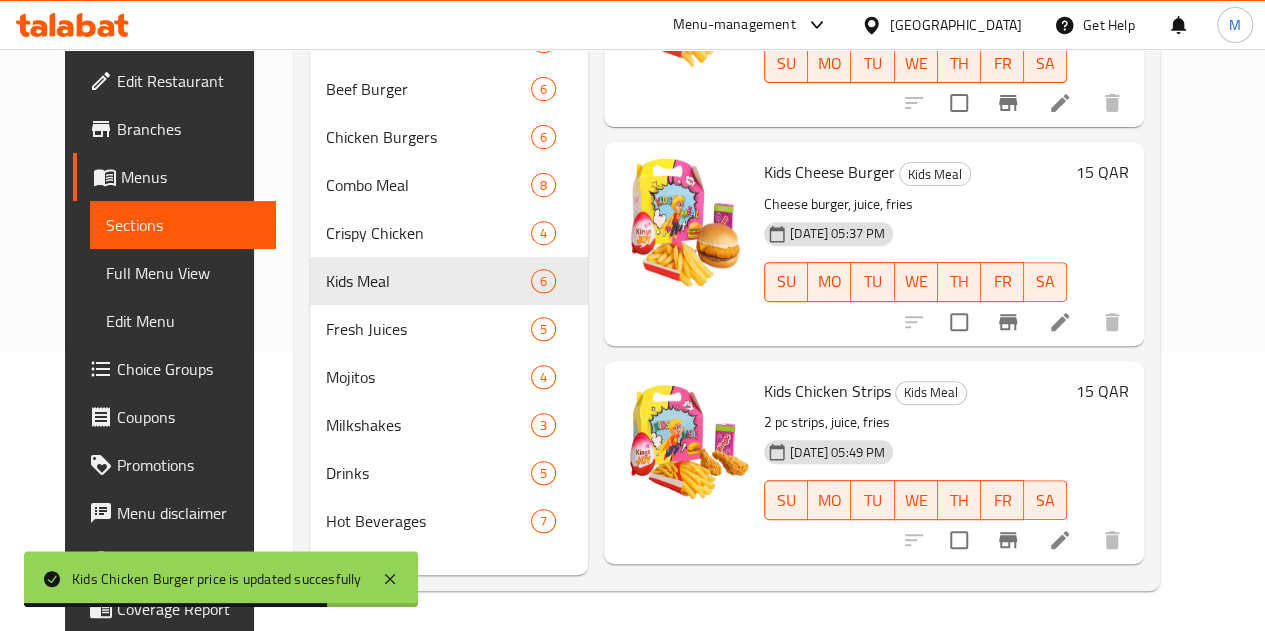 click on "15   QAR" at bounding box center [1101, 172] 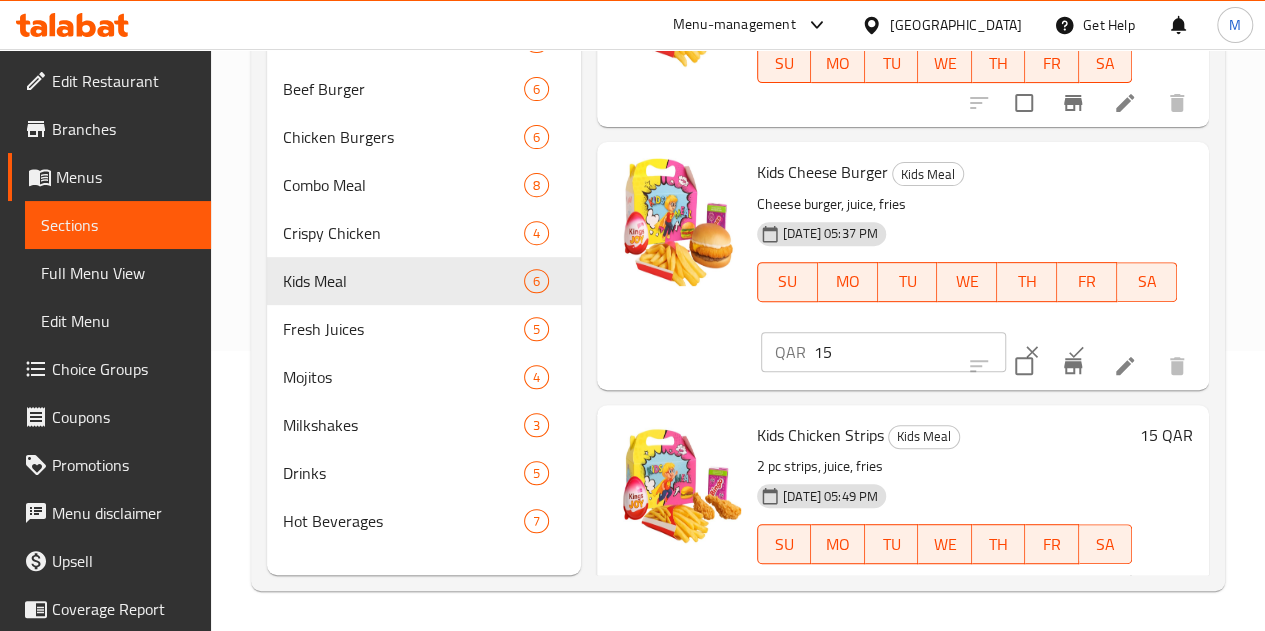 click on "15" at bounding box center (910, 352) 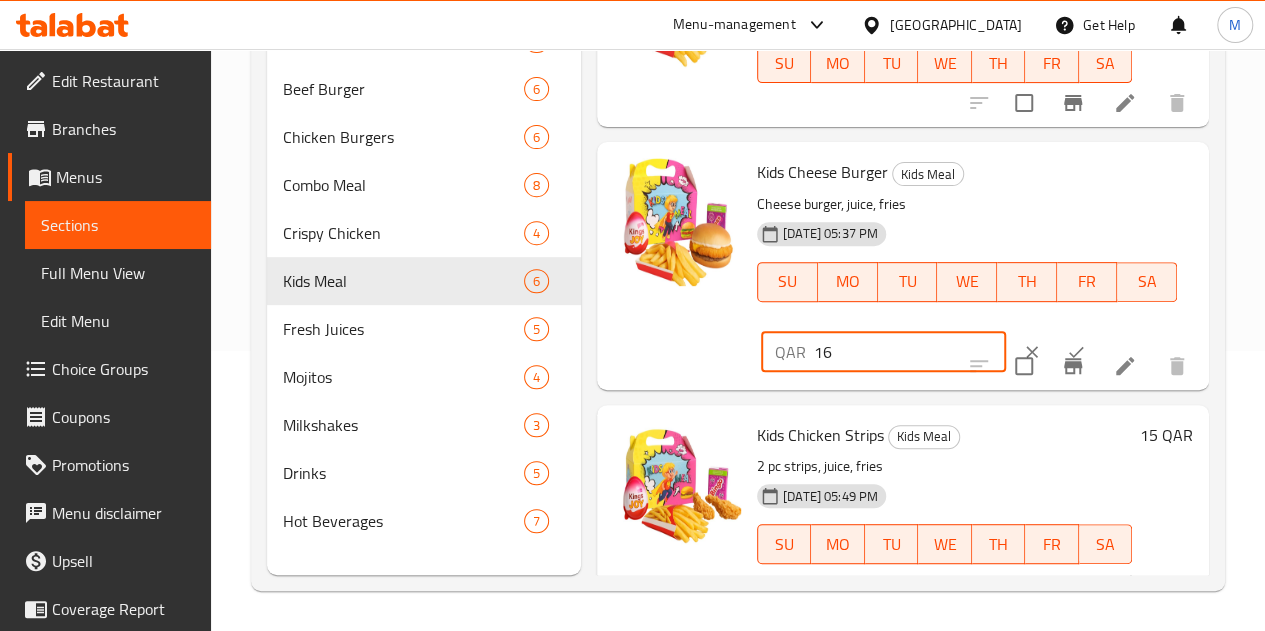 drag, startPoint x: 878, startPoint y: 333, endPoint x: 898, endPoint y: 329, distance: 20.396078 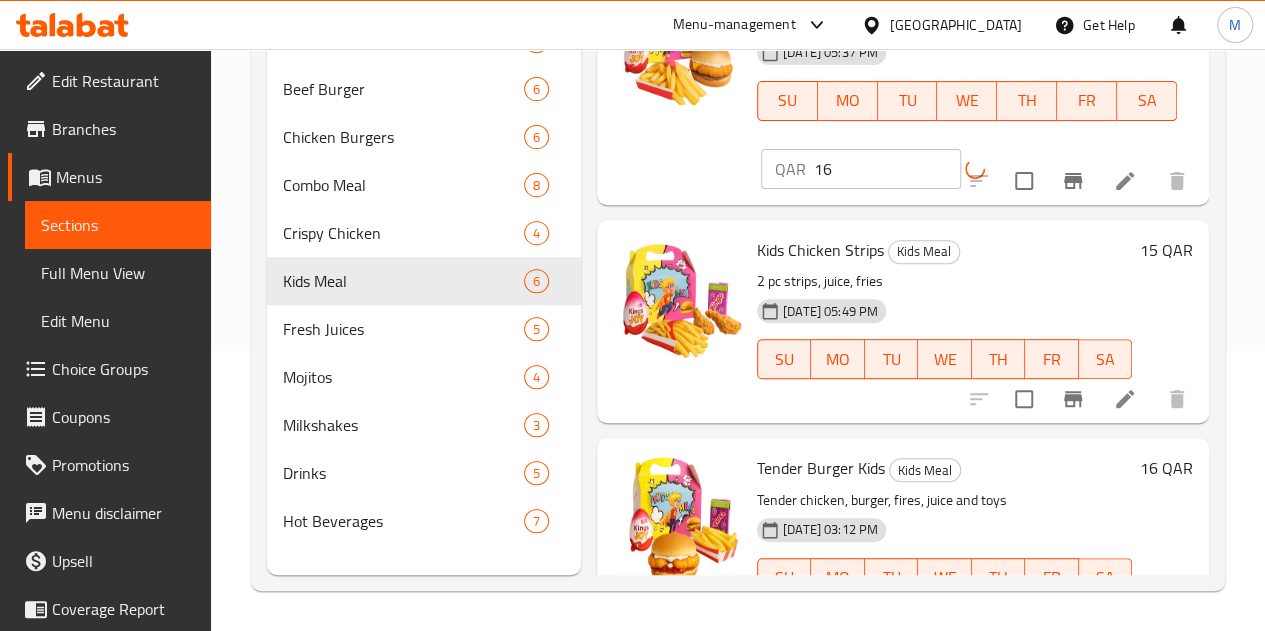 scroll, scrollTop: 752, scrollLeft: 0, axis: vertical 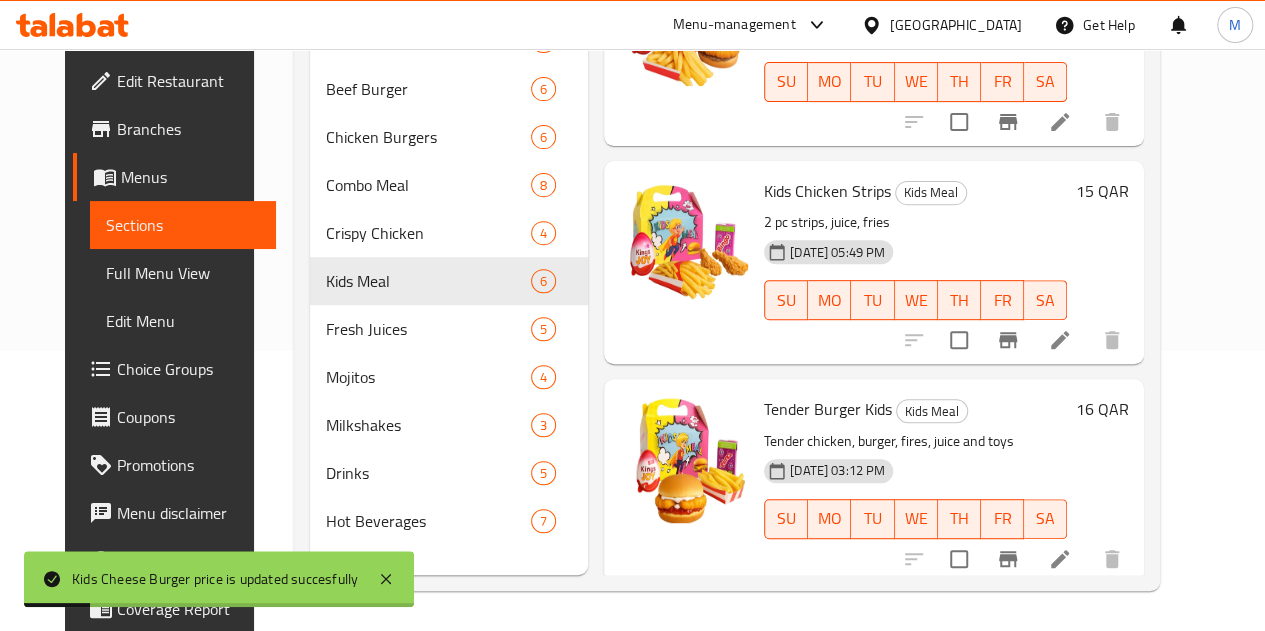 click on "Kids Chicken Strips   Kids Meal 2 pc strips, juice, fries [DATE] 05:49 PM SU MO TU WE TH FR SA 15   QAR" at bounding box center [946, 262] 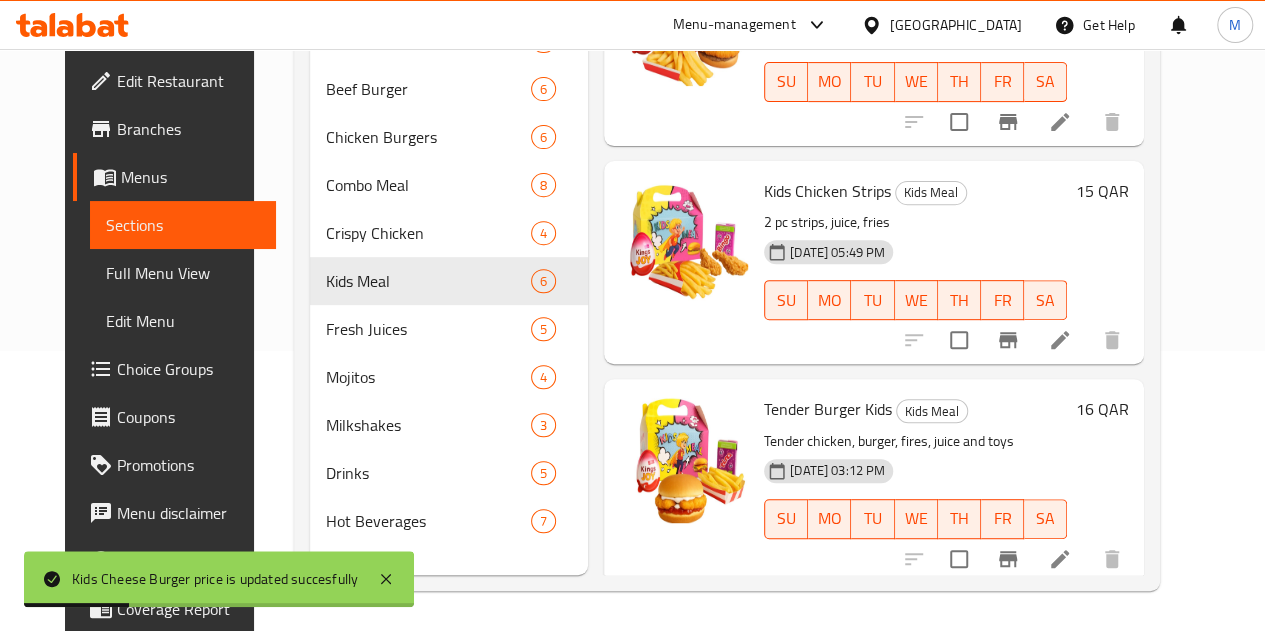 click on "15   QAR" at bounding box center (1101, 191) 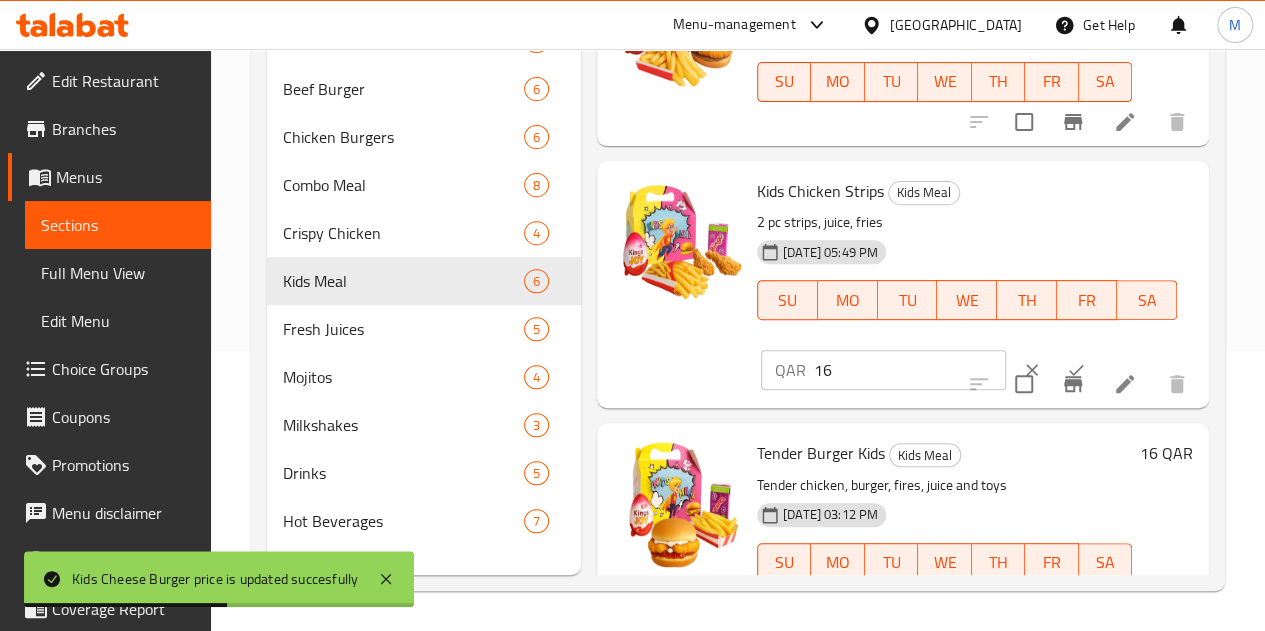 type on "16" 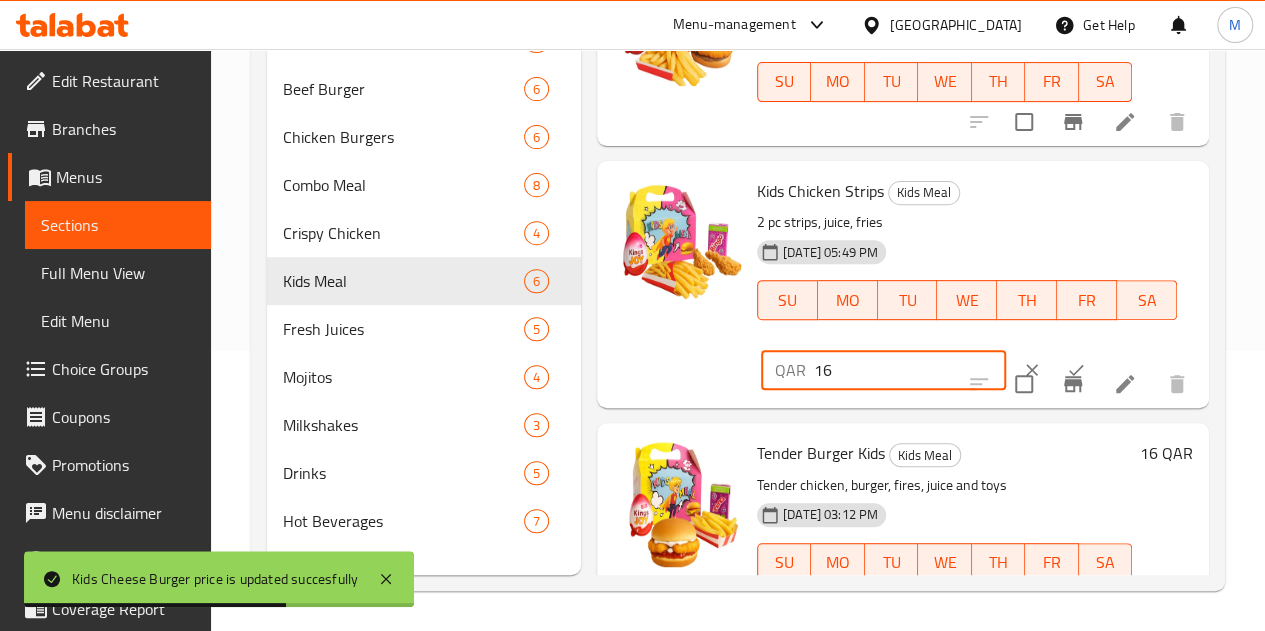 click 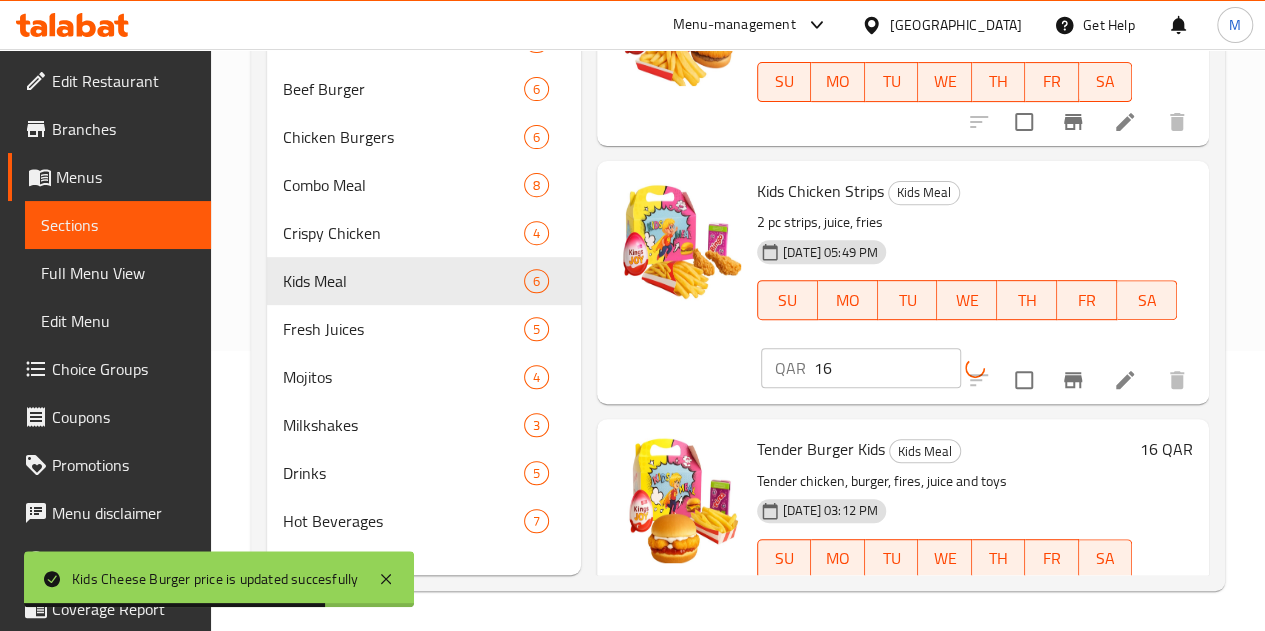 scroll, scrollTop: 752, scrollLeft: 0, axis: vertical 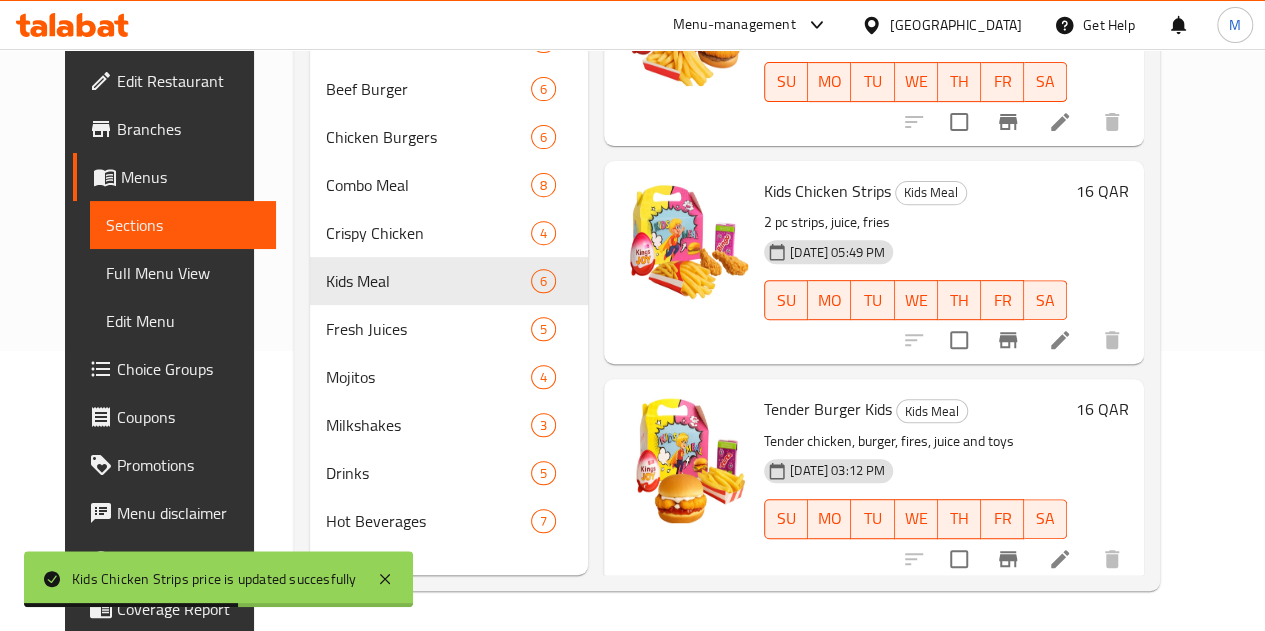click on "16   QAR" at bounding box center [1101, 409] 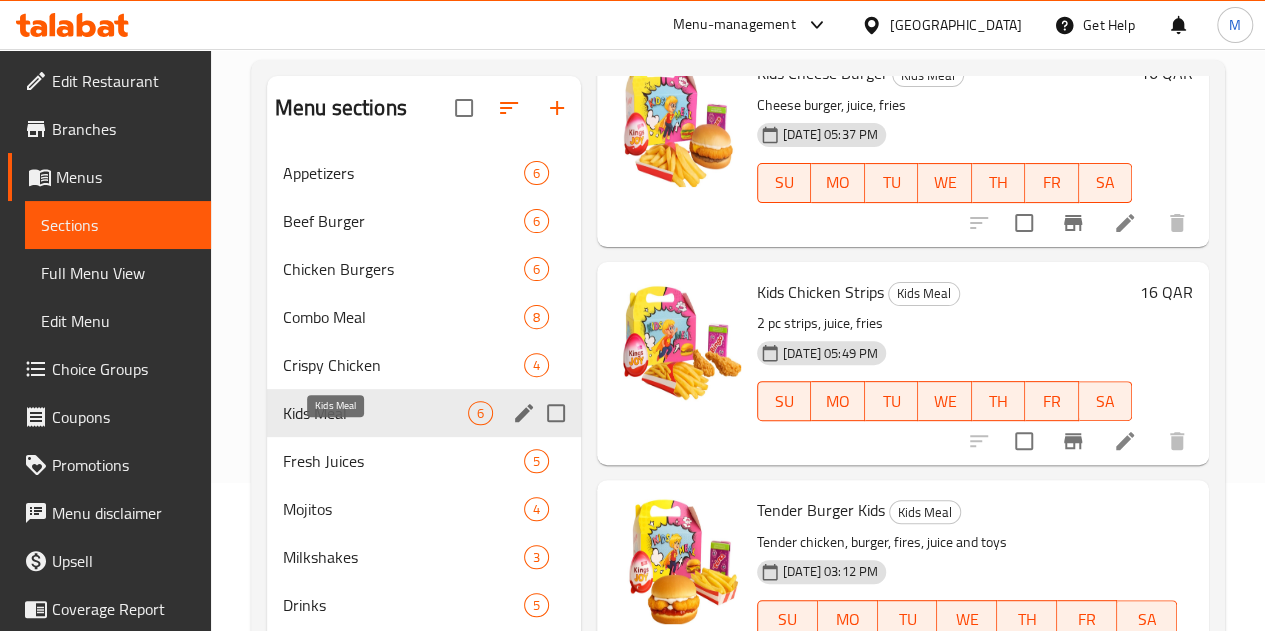 scroll, scrollTop: 87, scrollLeft: 0, axis: vertical 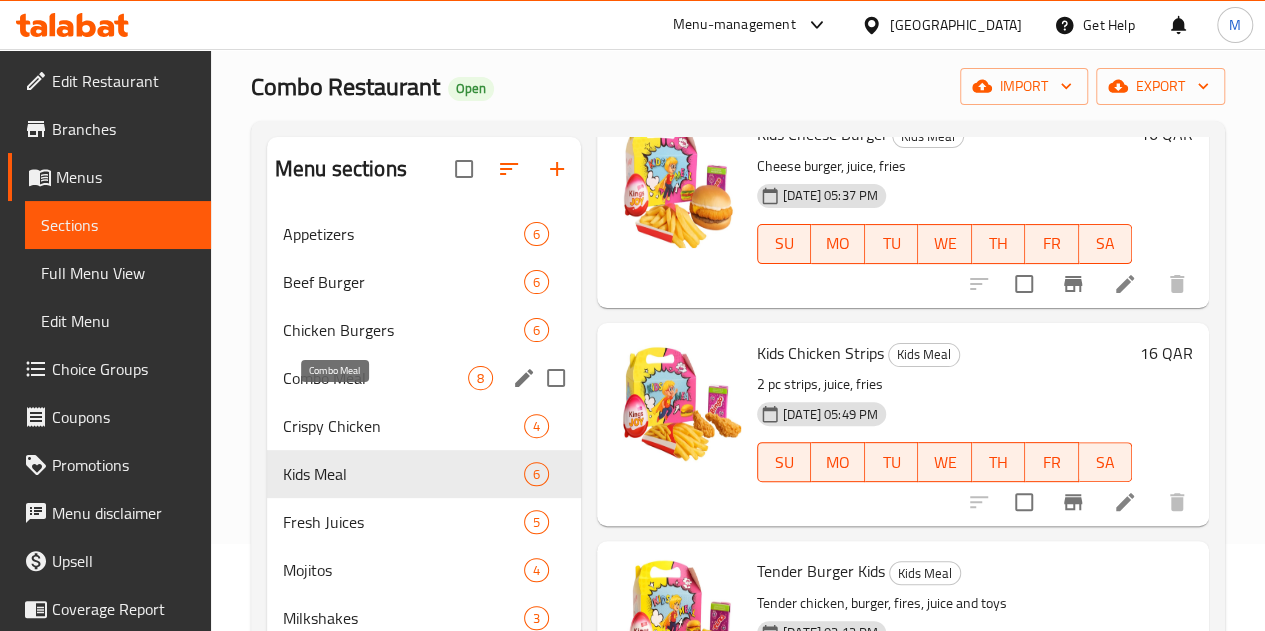 click on "Combo Meal" at bounding box center (375, 378) 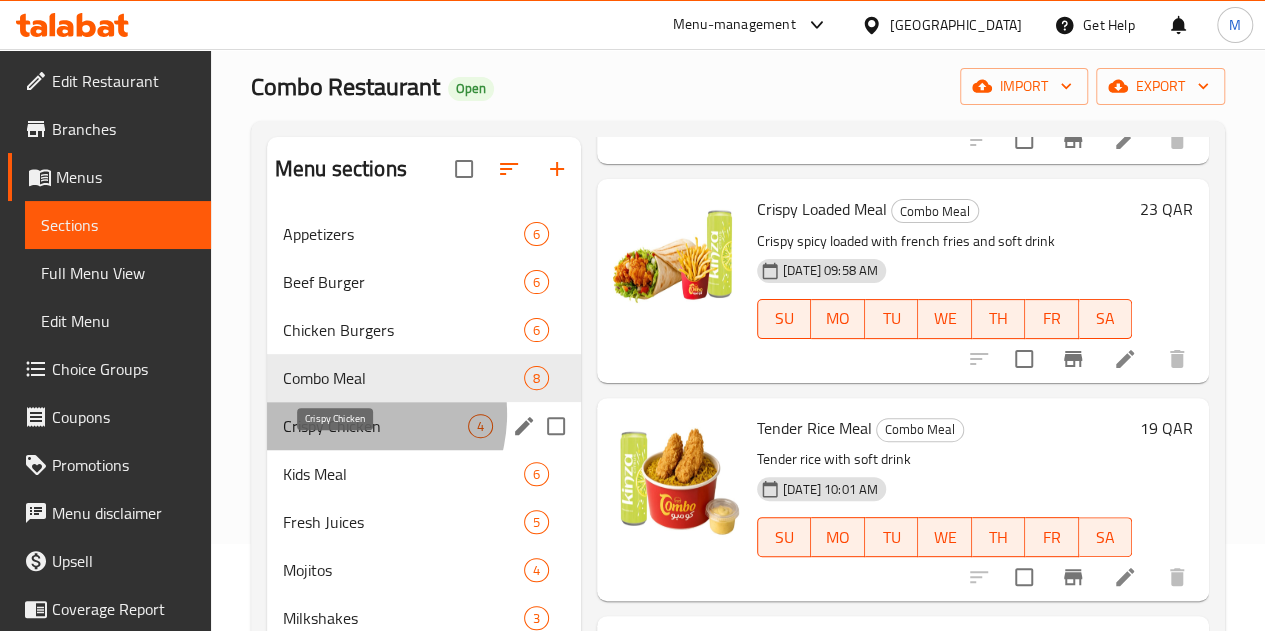 click on "Crispy Chicken" at bounding box center [375, 426] 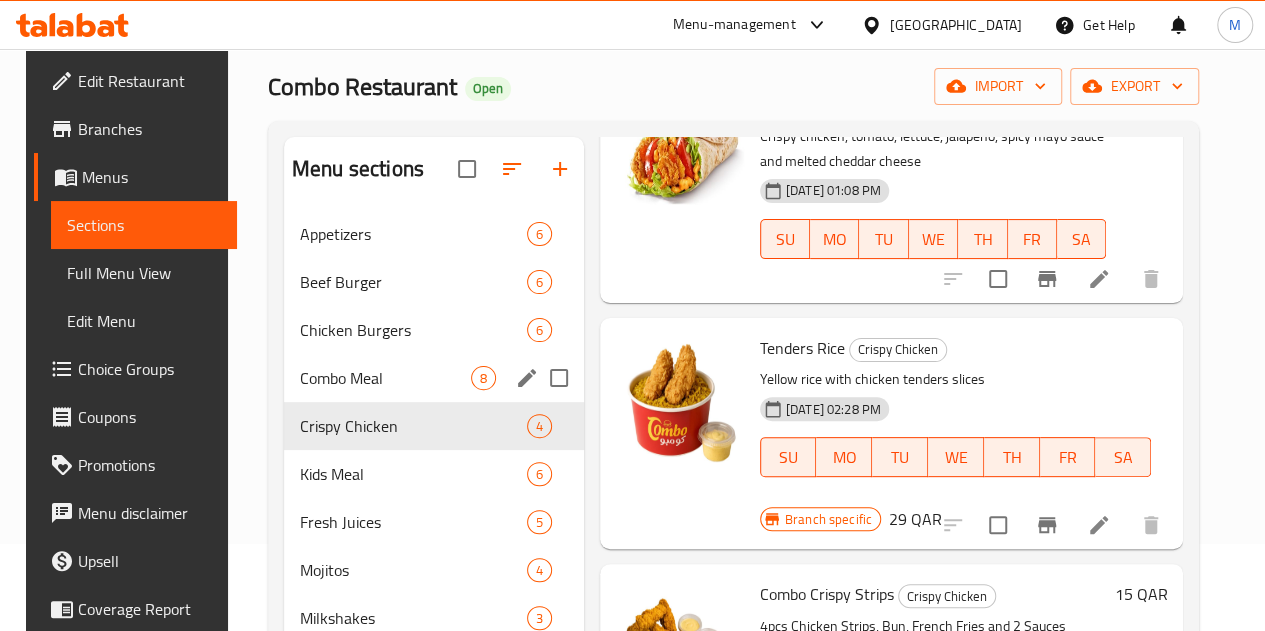 scroll, scrollTop: 340, scrollLeft: 0, axis: vertical 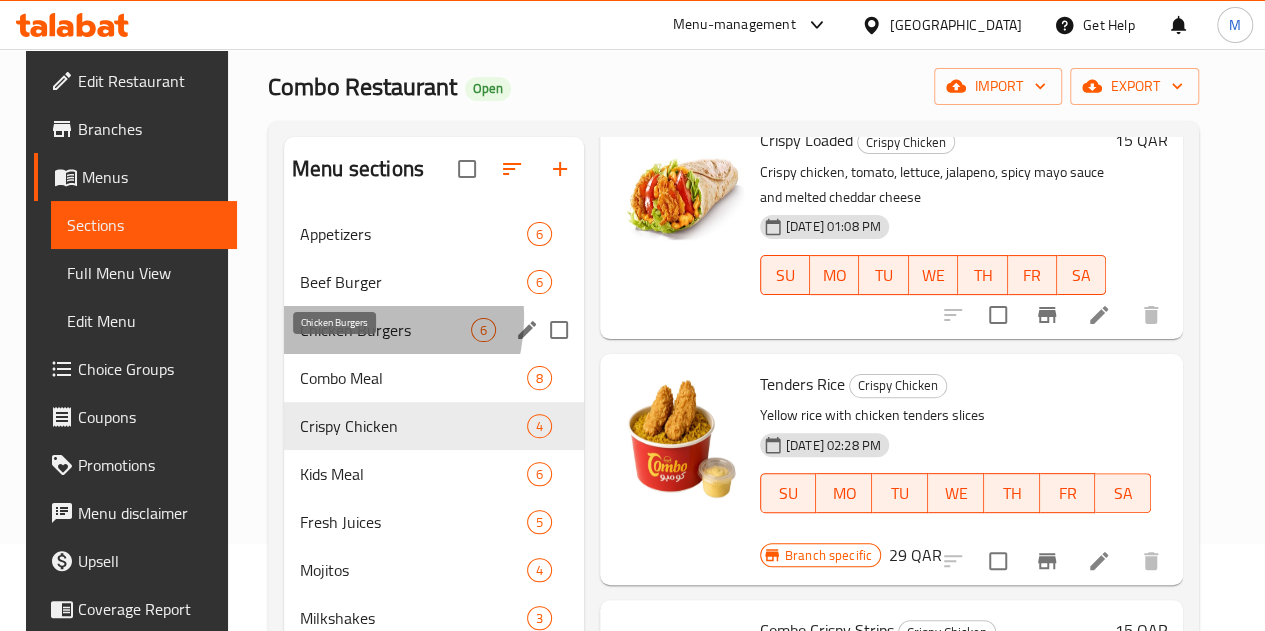 click on "Chicken Burgers" at bounding box center (385, 330) 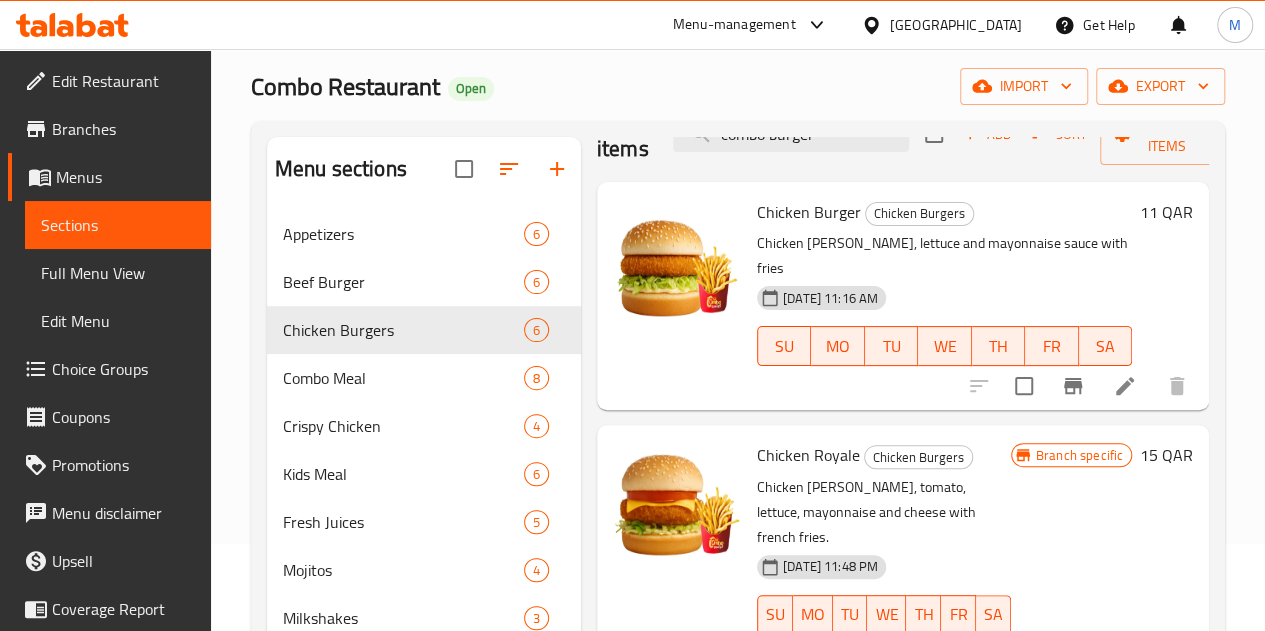 scroll, scrollTop: 0, scrollLeft: 0, axis: both 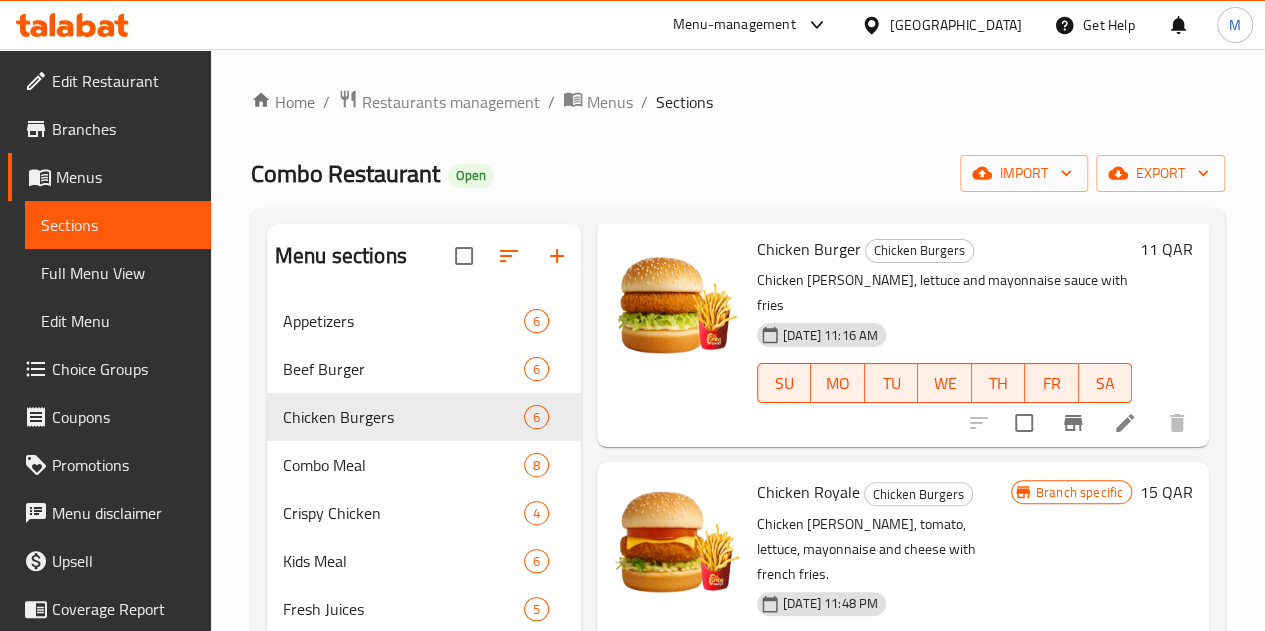 click on "11   QAR" at bounding box center (1166, 249) 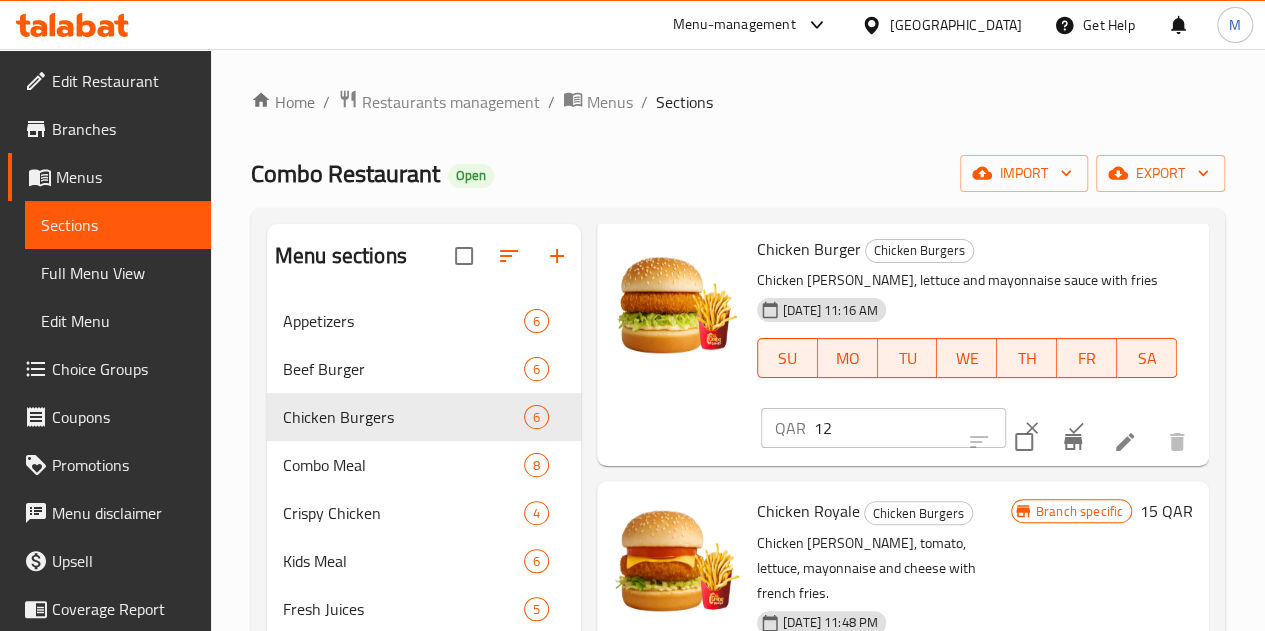 drag, startPoint x: 880, startPoint y: 421, endPoint x: 918, endPoint y: 414, distance: 38.63936 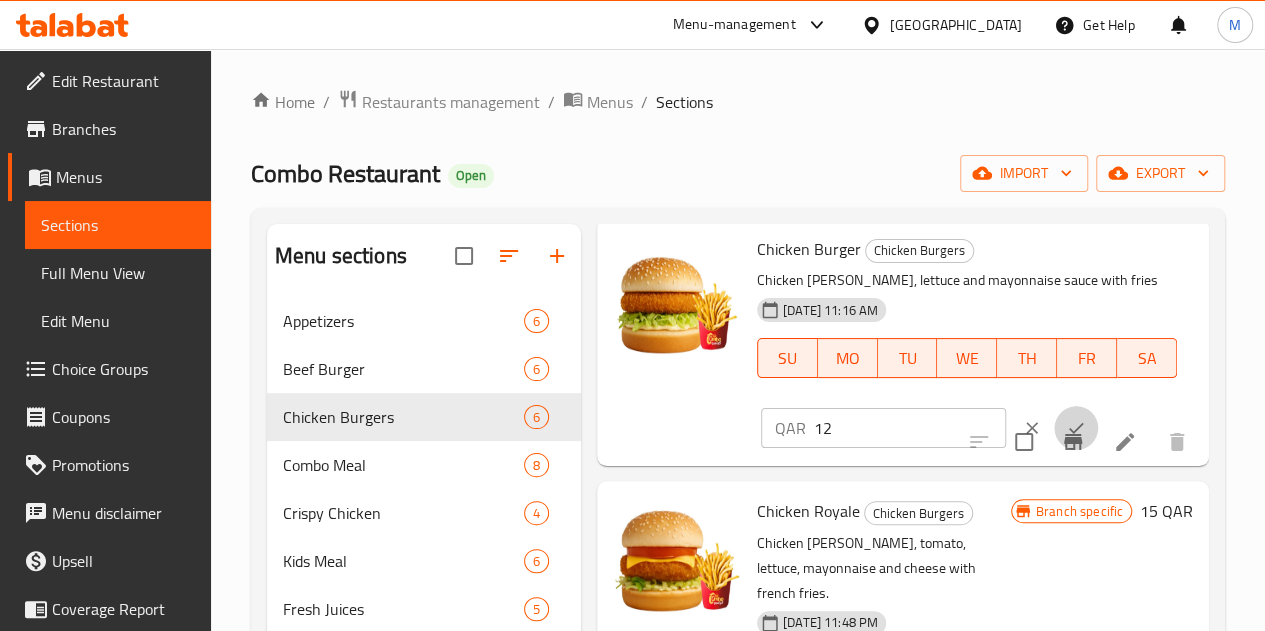 click at bounding box center (1076, 428) 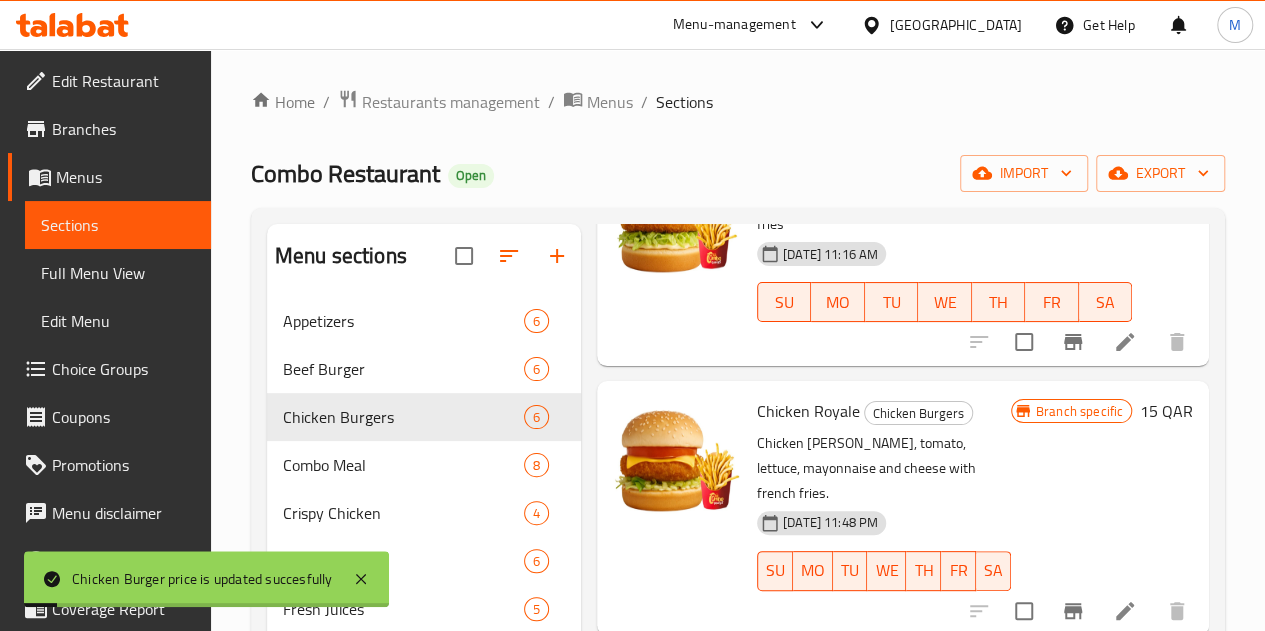scroll, scrollTop: 200, scrollLeft: 0, axis: vertical 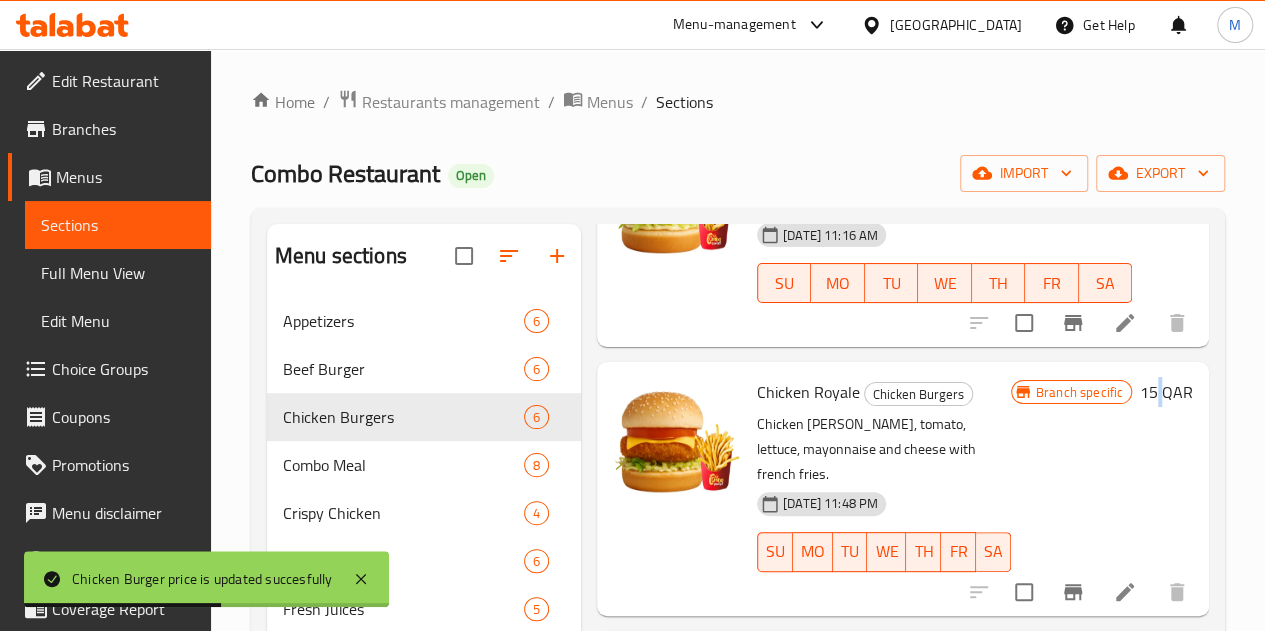 click on "15   QAR" at bounding box center [1166, 392] 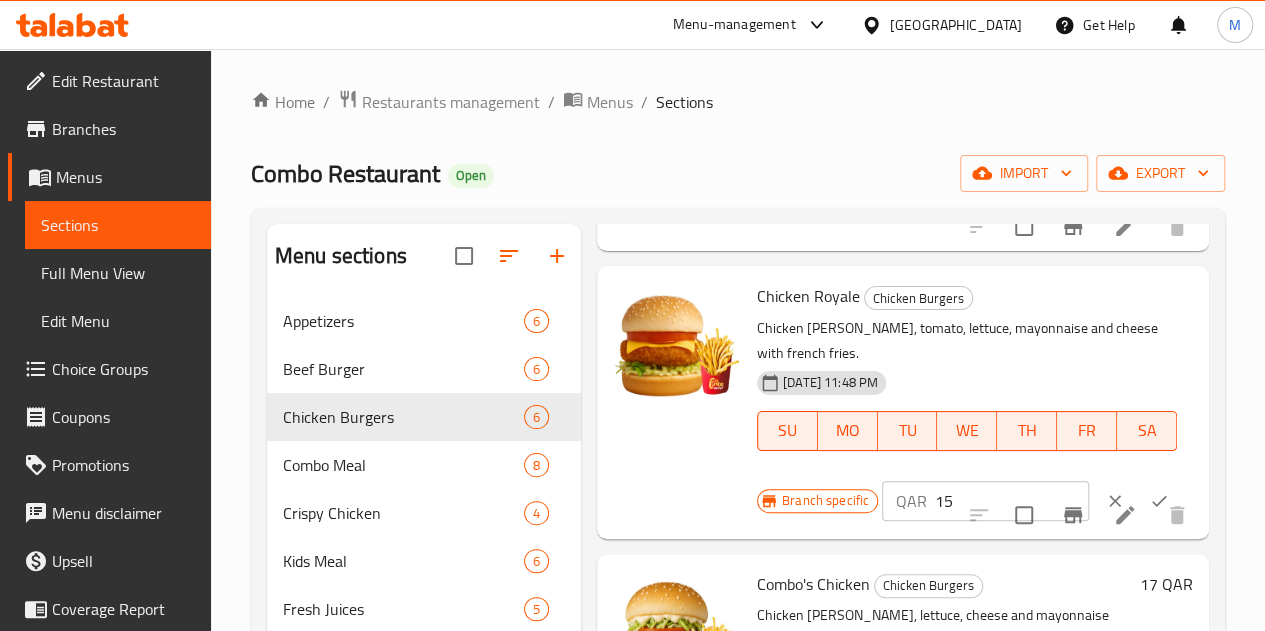 scroll, scrollTop: 300, scrollLeft: 0, axis: vertical 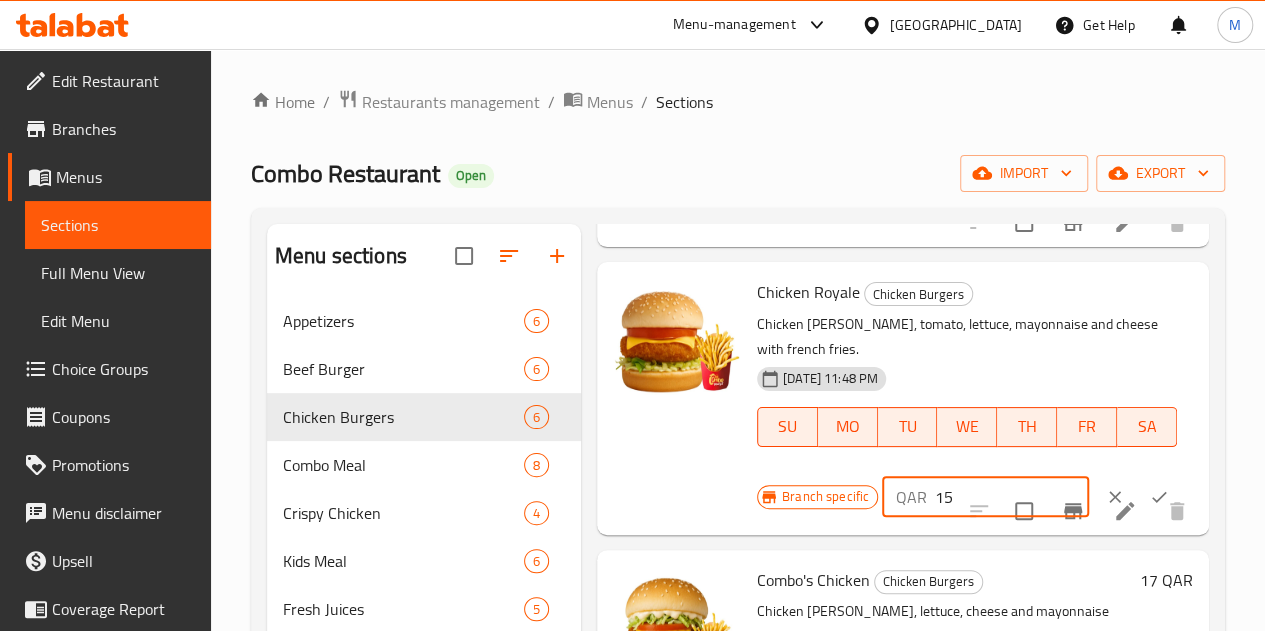 click on "15" at bounding box center (1012, 497) 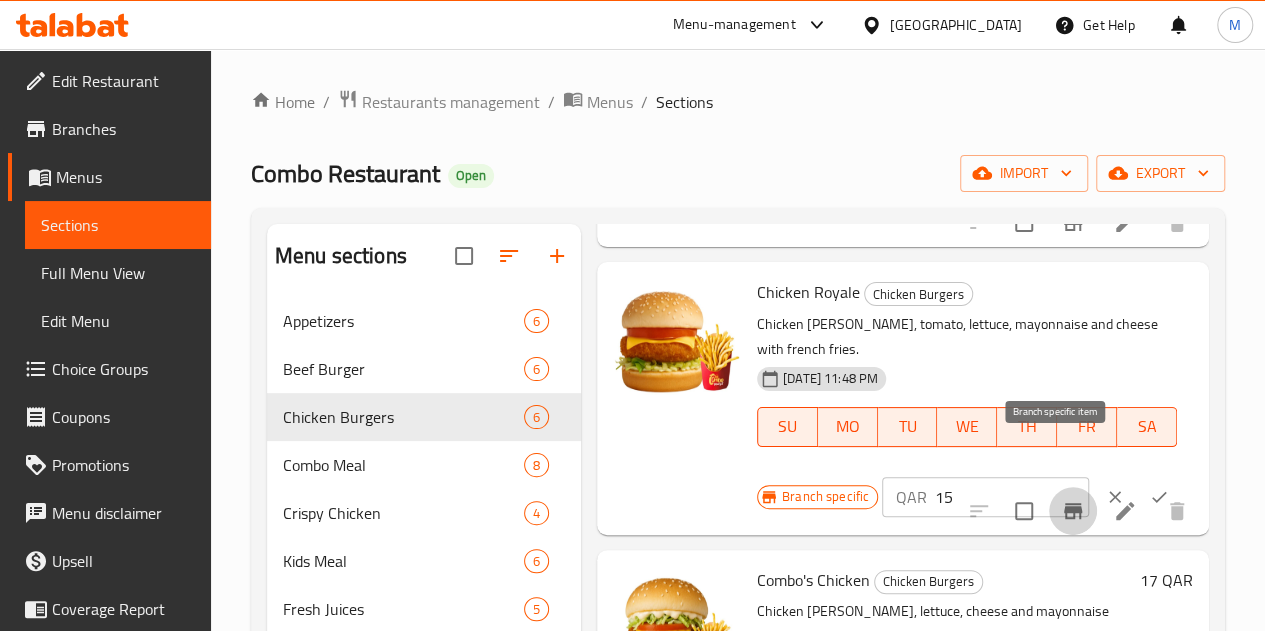 click 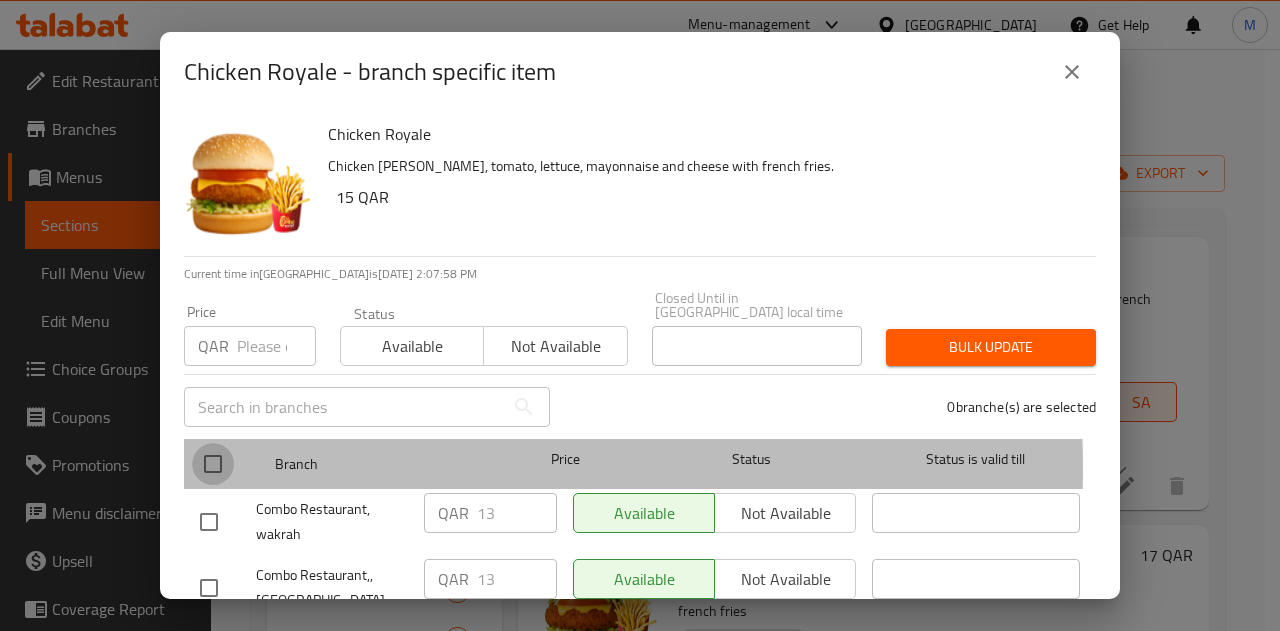 click at bounding box center [213, 464] 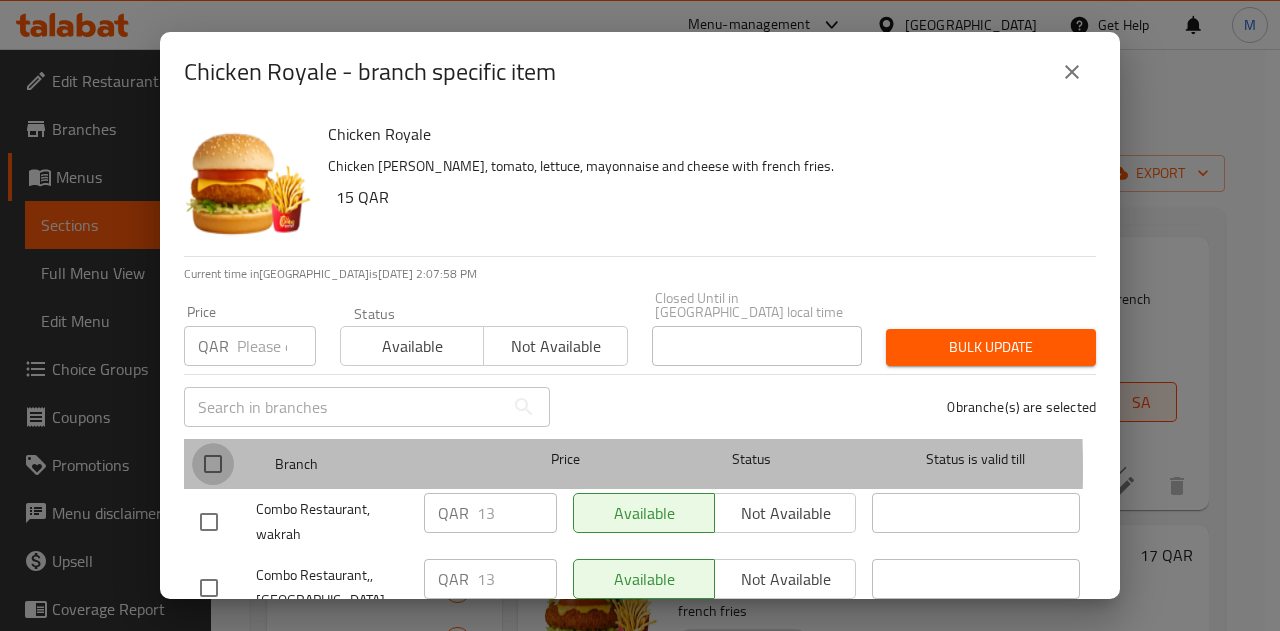 checkbox on "true" 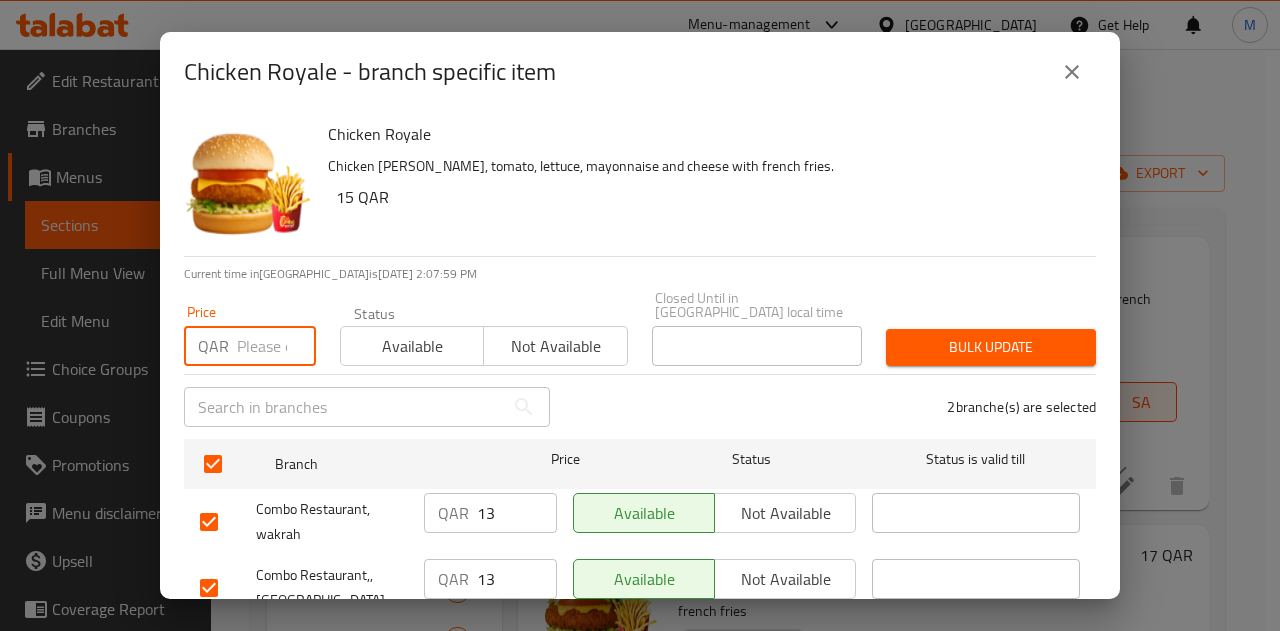 click at bounding box center (276, 346) 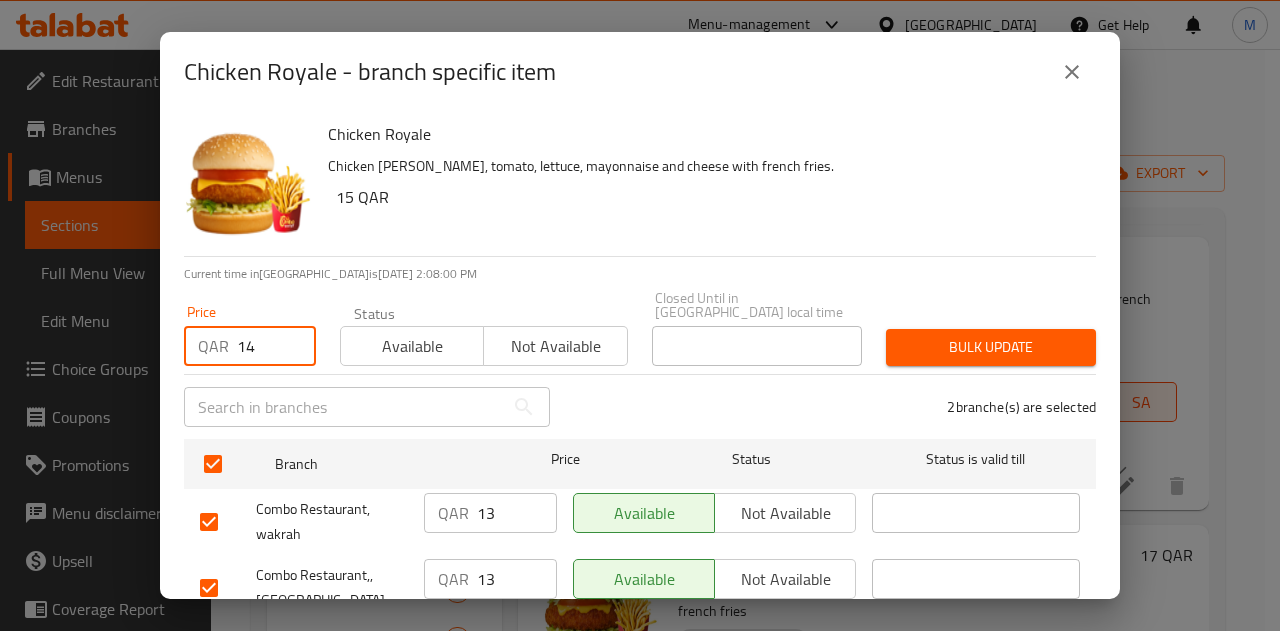 type on "14" 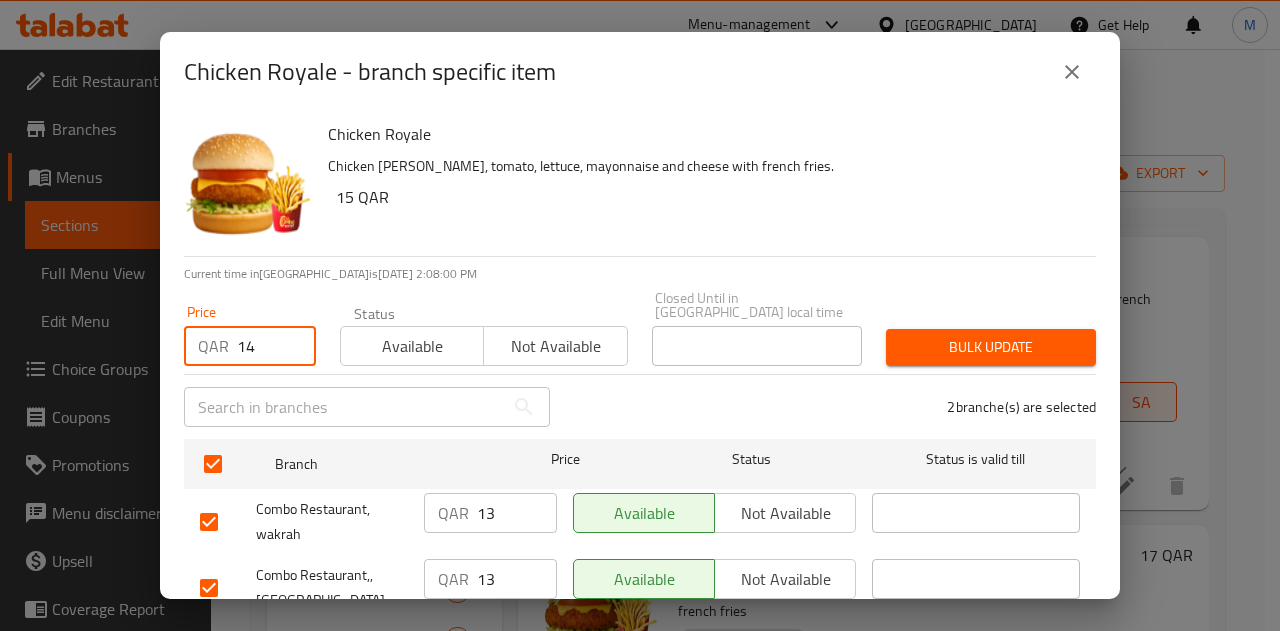 click on "Bulk update" at bounding box center (991, 347) 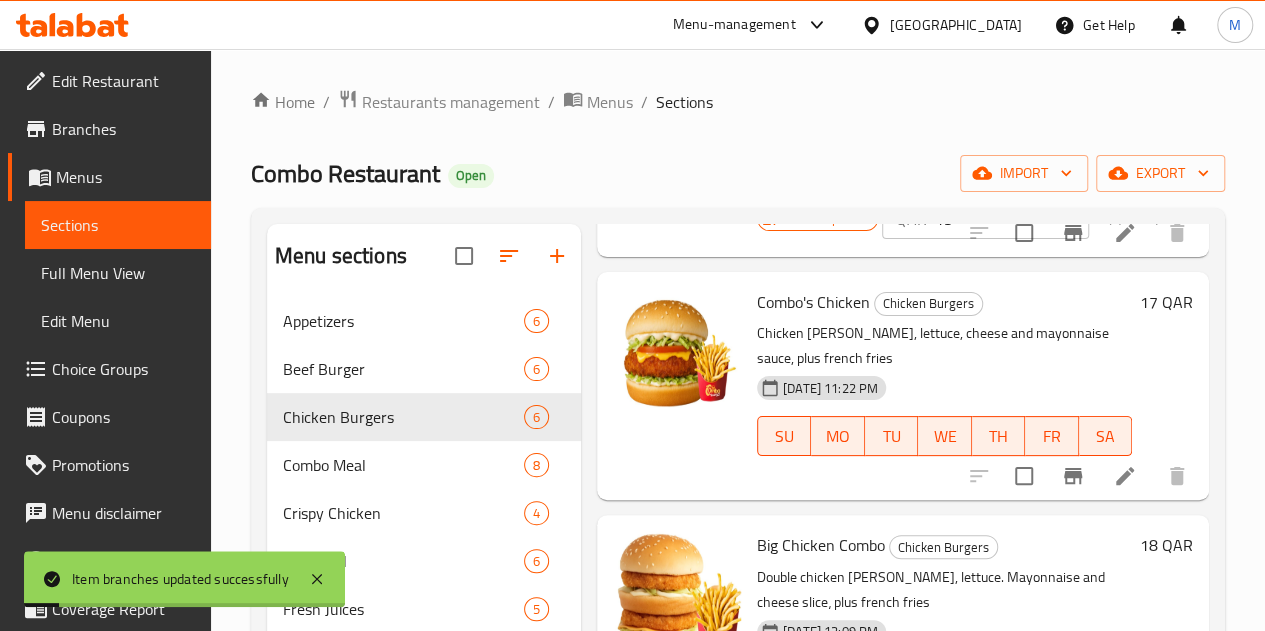 scroll, scrollTop: 600, scrollLeft: 0, axis: vertical 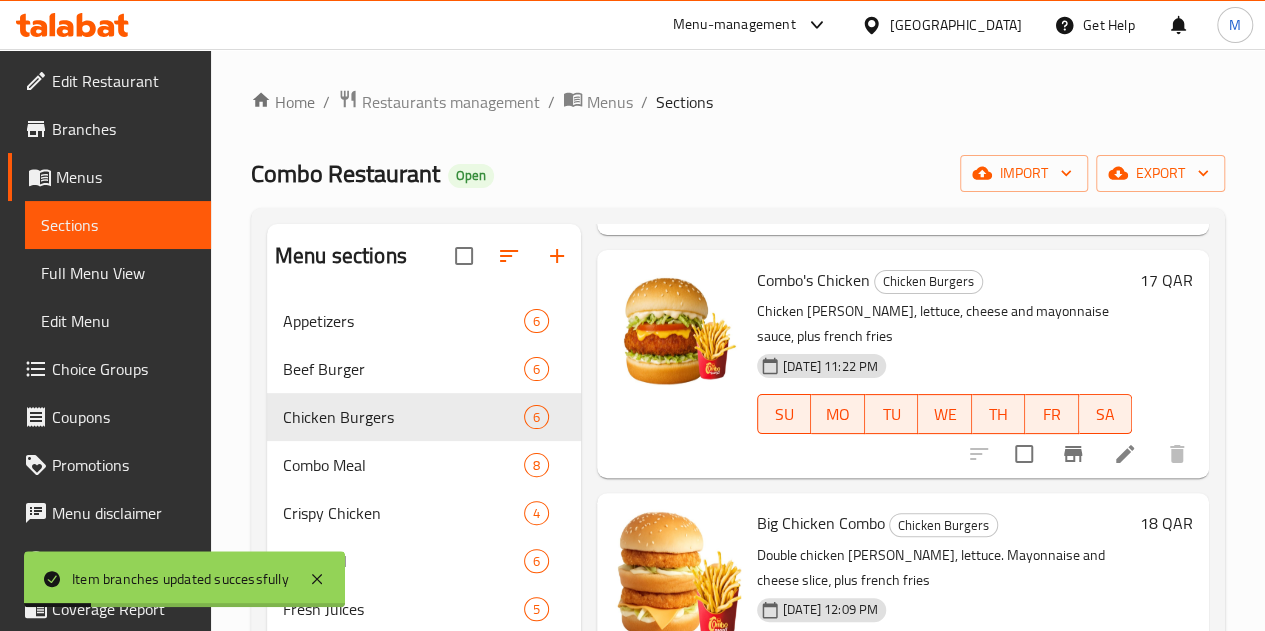 click on "17   QAR" at bounding box center [1166, 280] 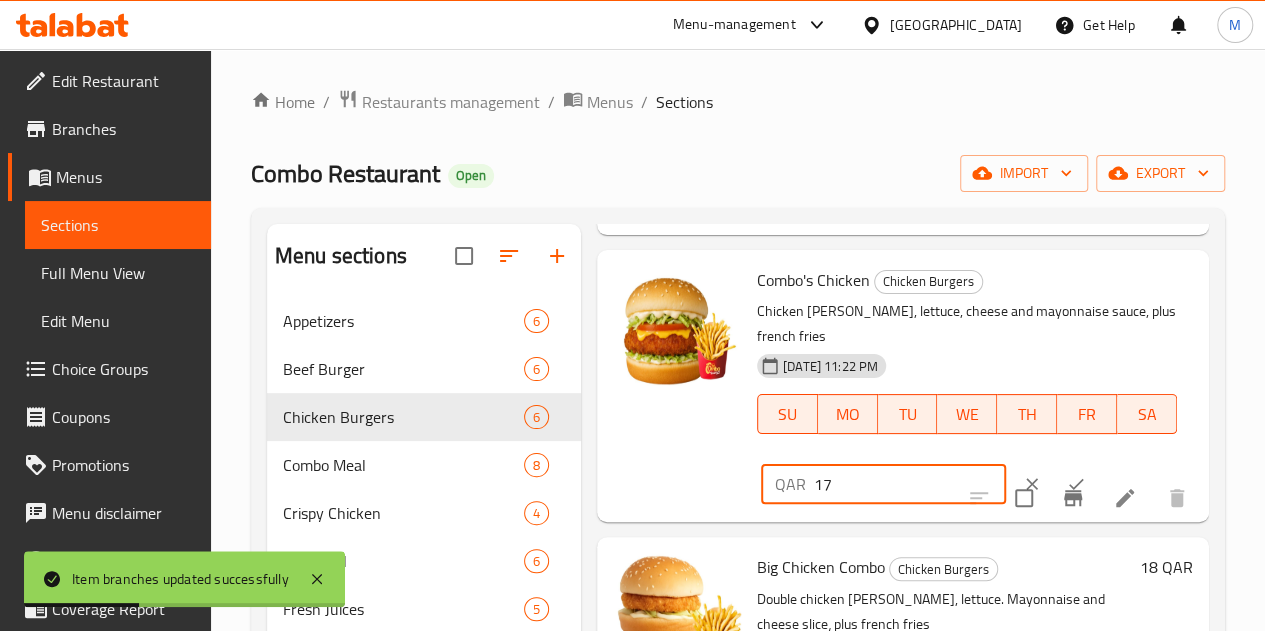 click on "17" at bounding box center [910, 484] 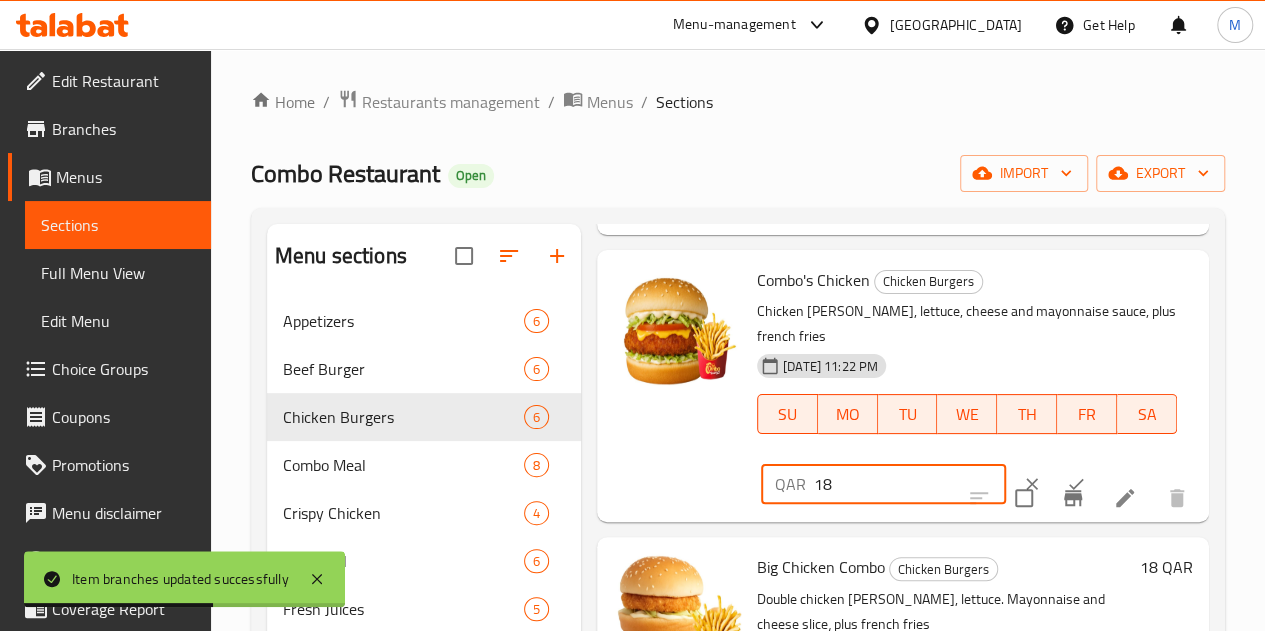 type on "18" 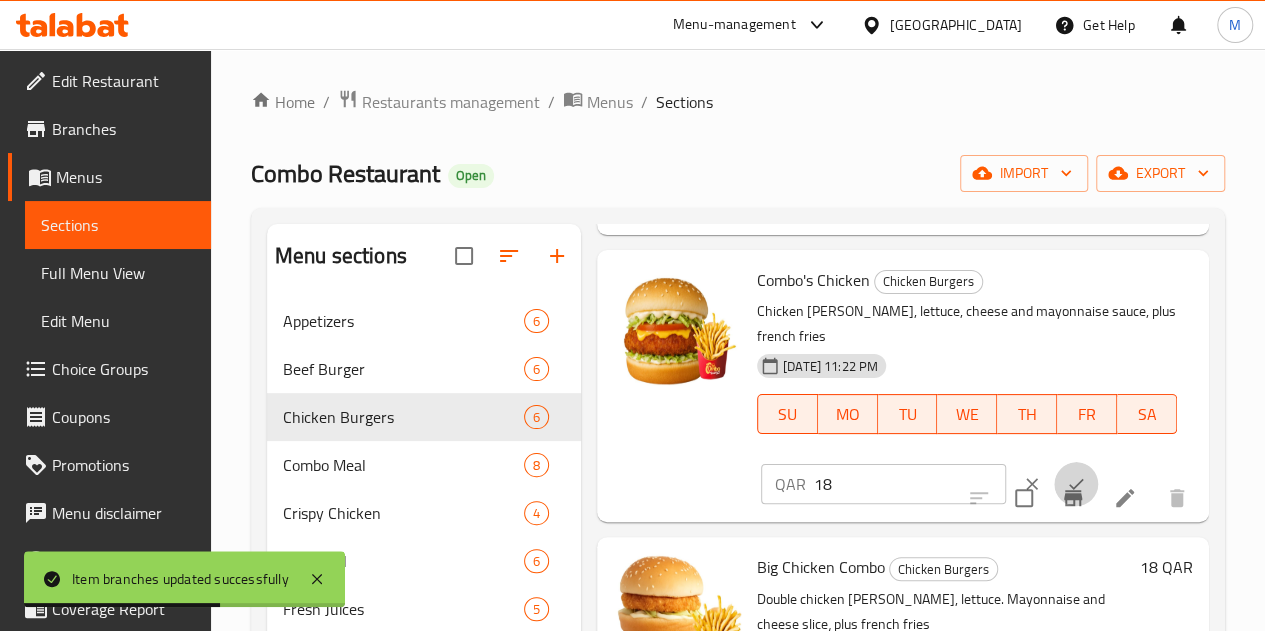 click 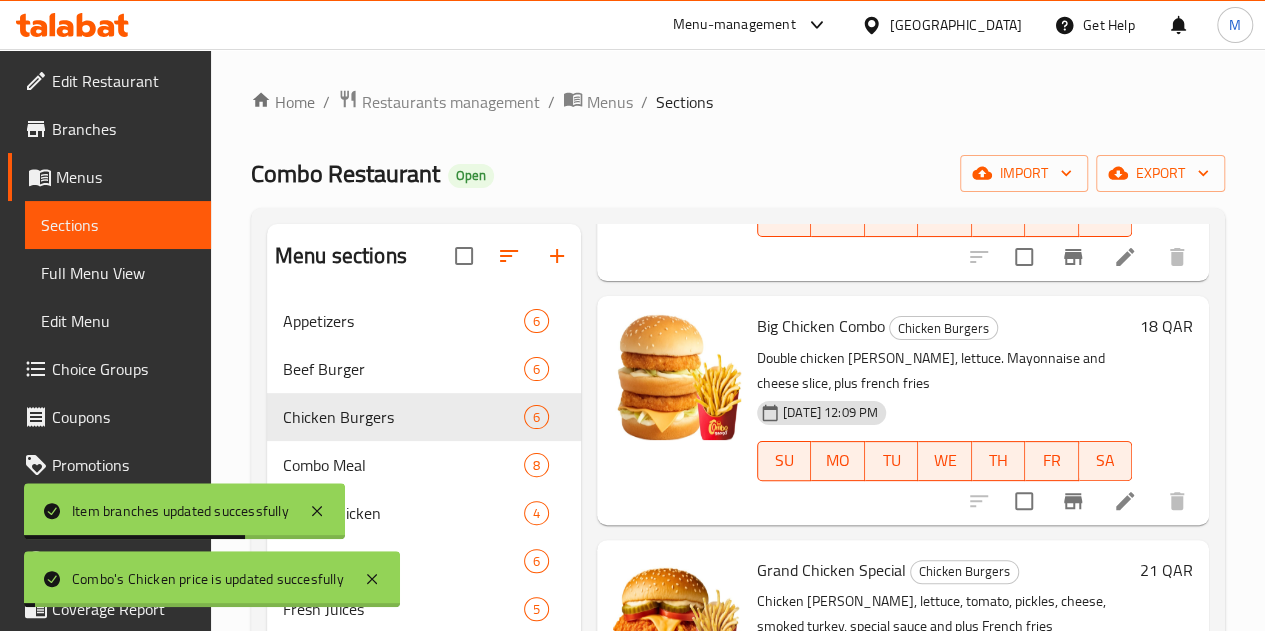 scroll, scrollTop: 800, scrollLeft: 0, axis: vertical 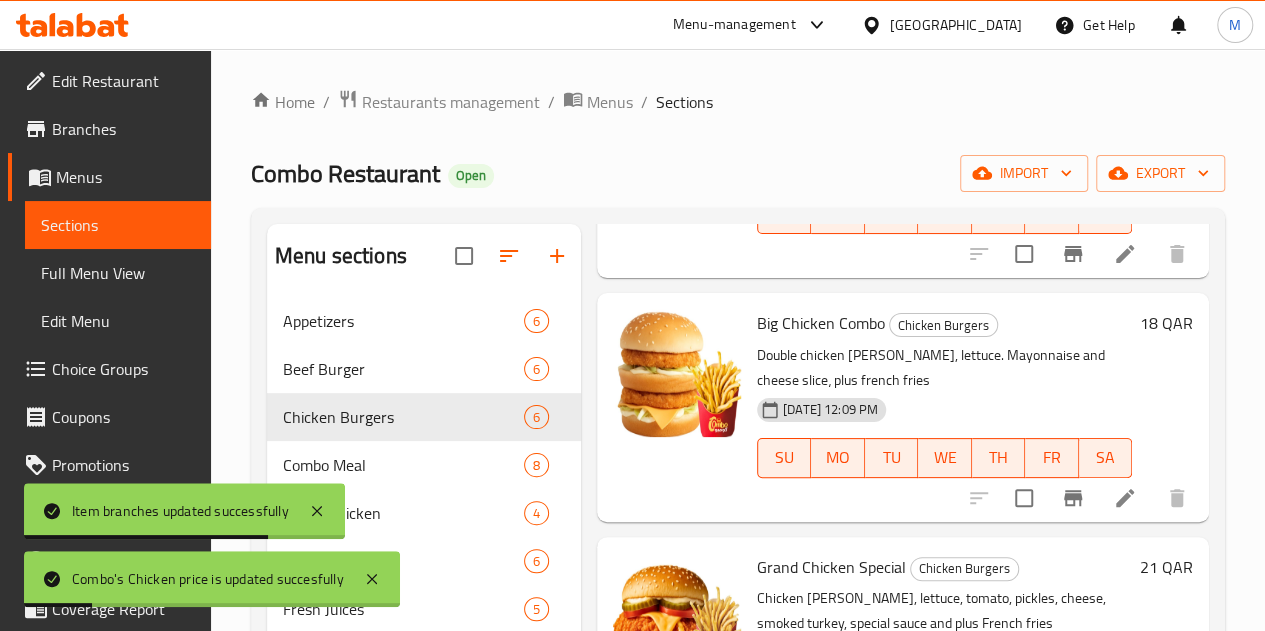 click on "18   QAR" at bounding box center [1166, 323] 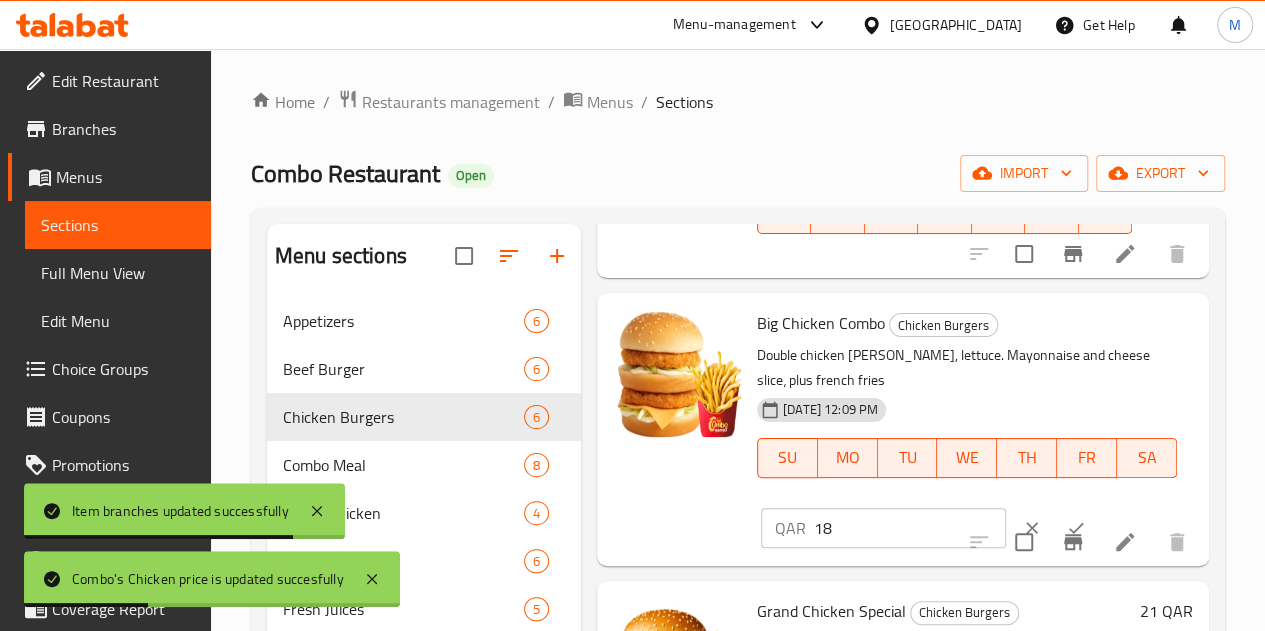 click on "18" at bounding box center [910, 528] 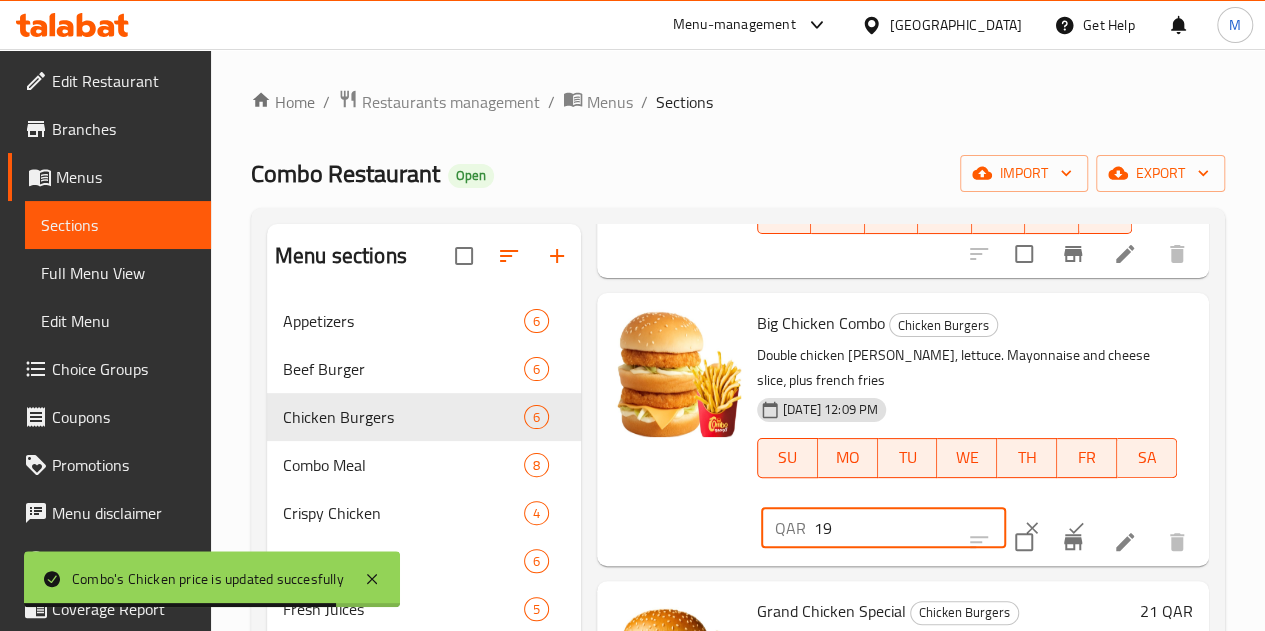 type on "19" 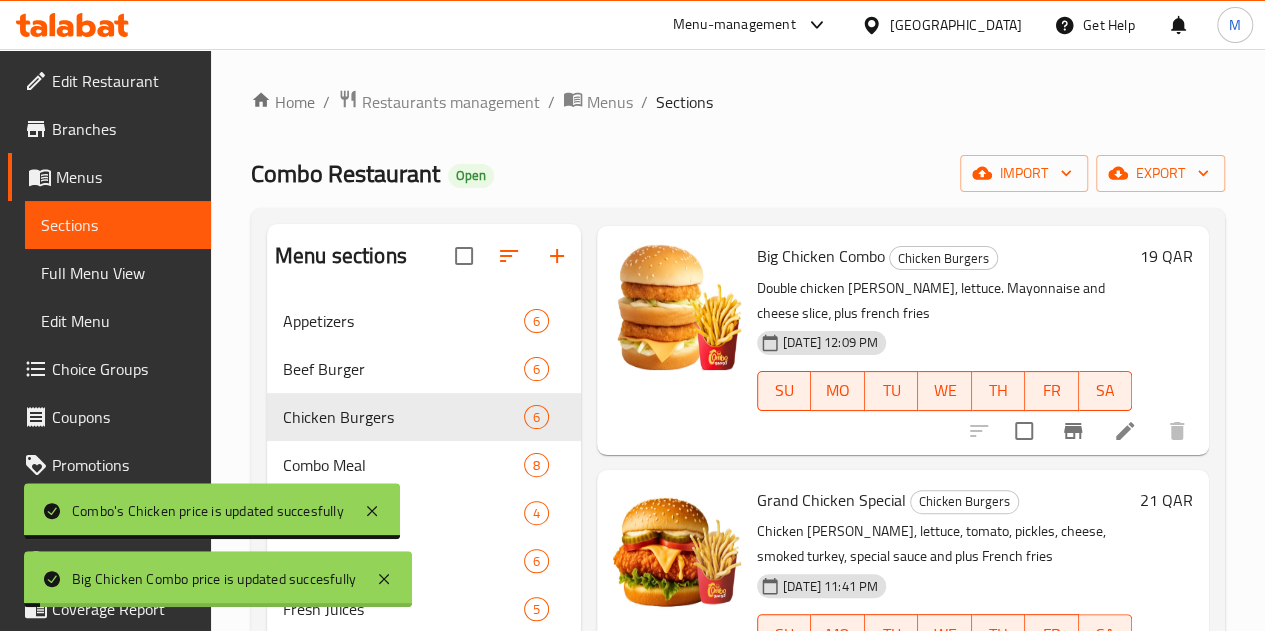 scroll, scrollTop: 871, scrollLeft: 0, axis: vertical 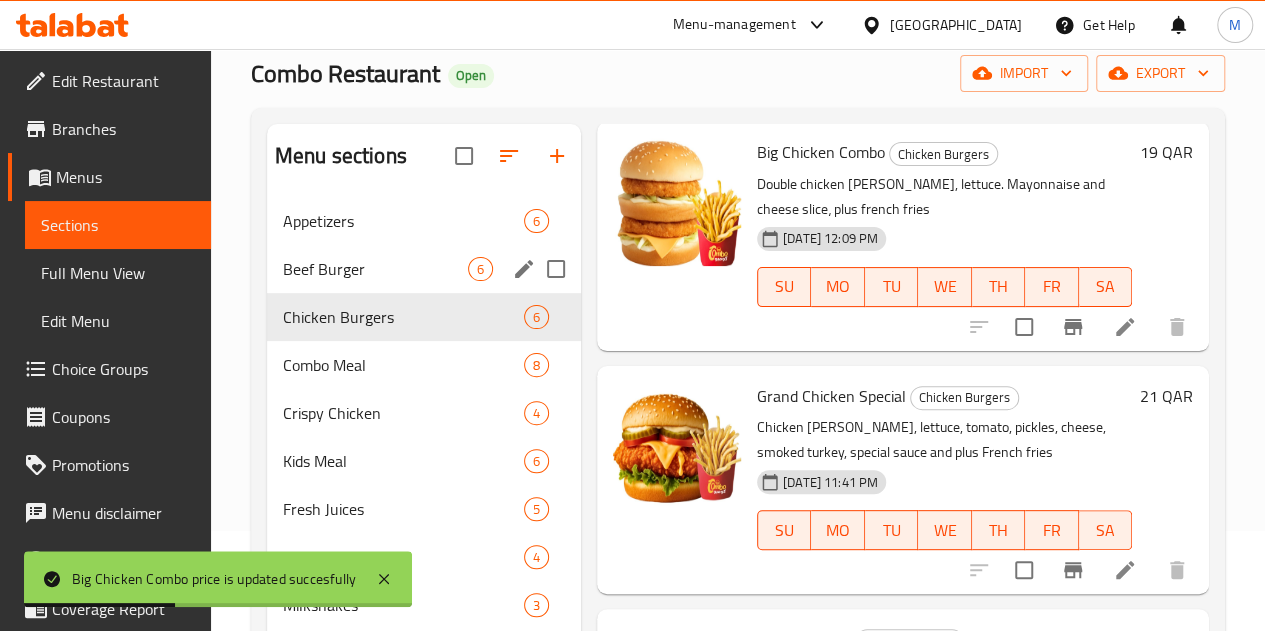 click on "Beef Burger" at bounding box center [375, 269] 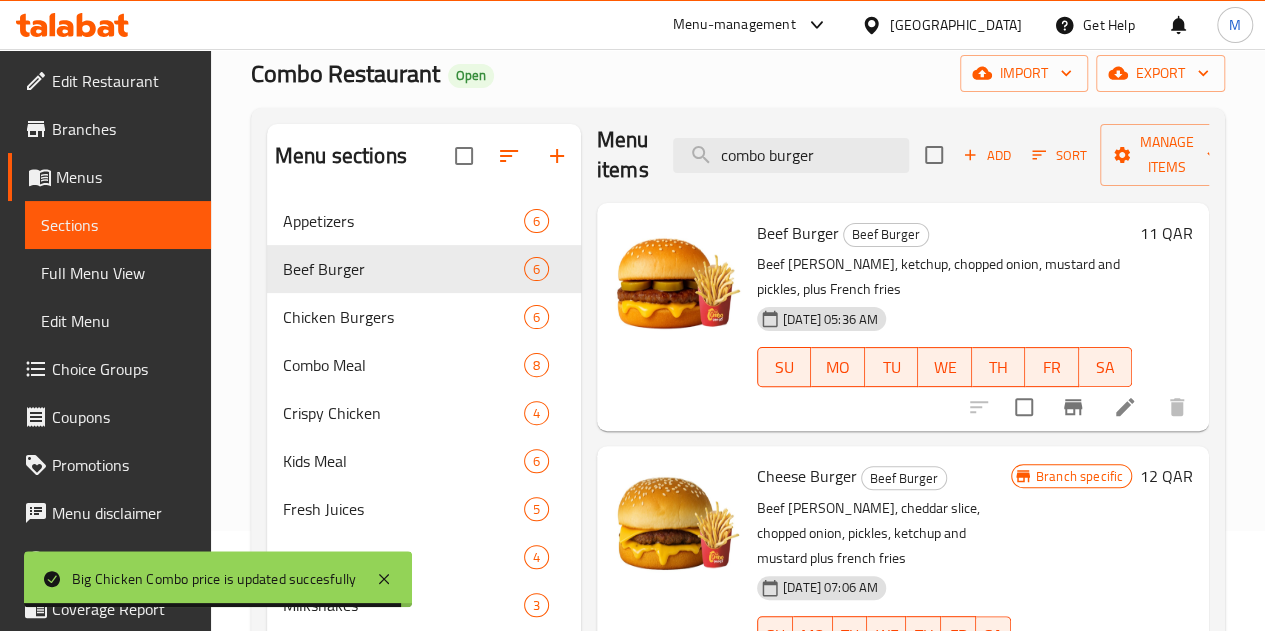 scroll, scrollTop: 0, scrollLeft: 0, axis: both 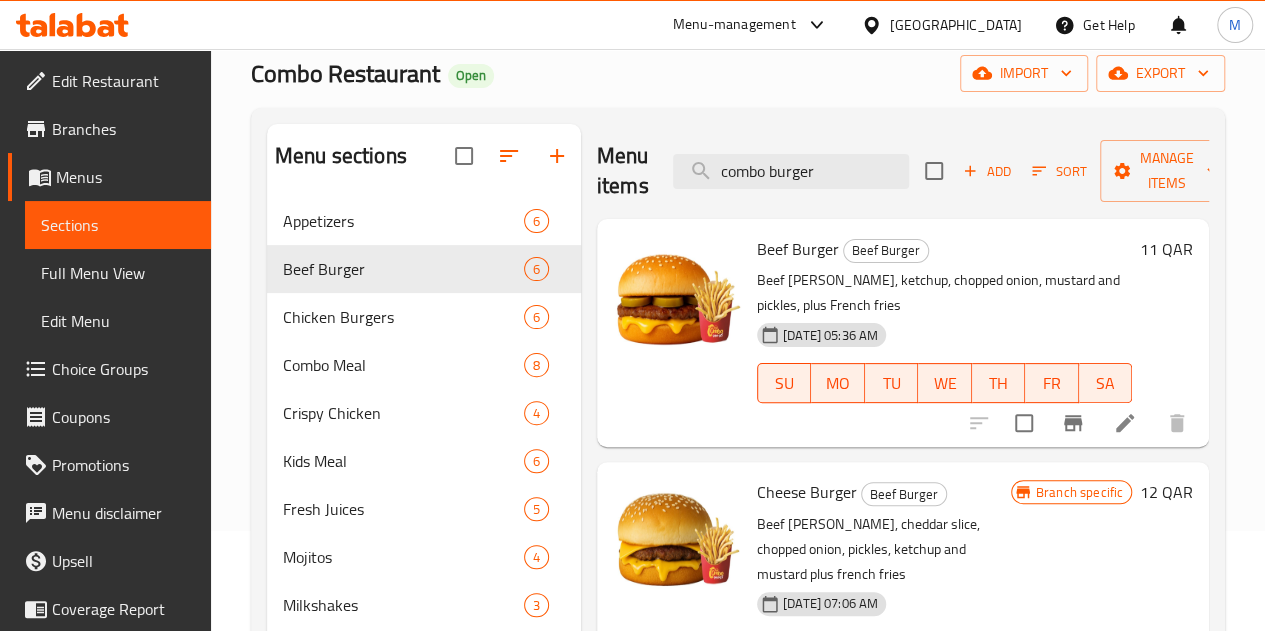 click on "11   QAR" at bounding box center [1166, 249] 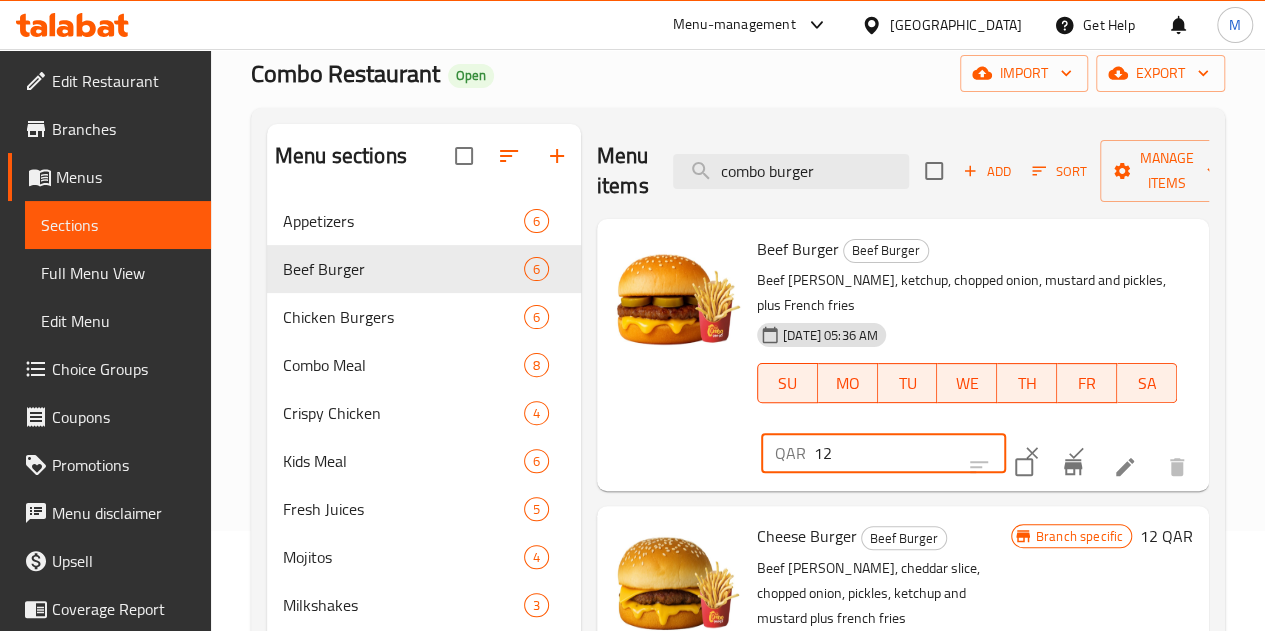 type on "12" 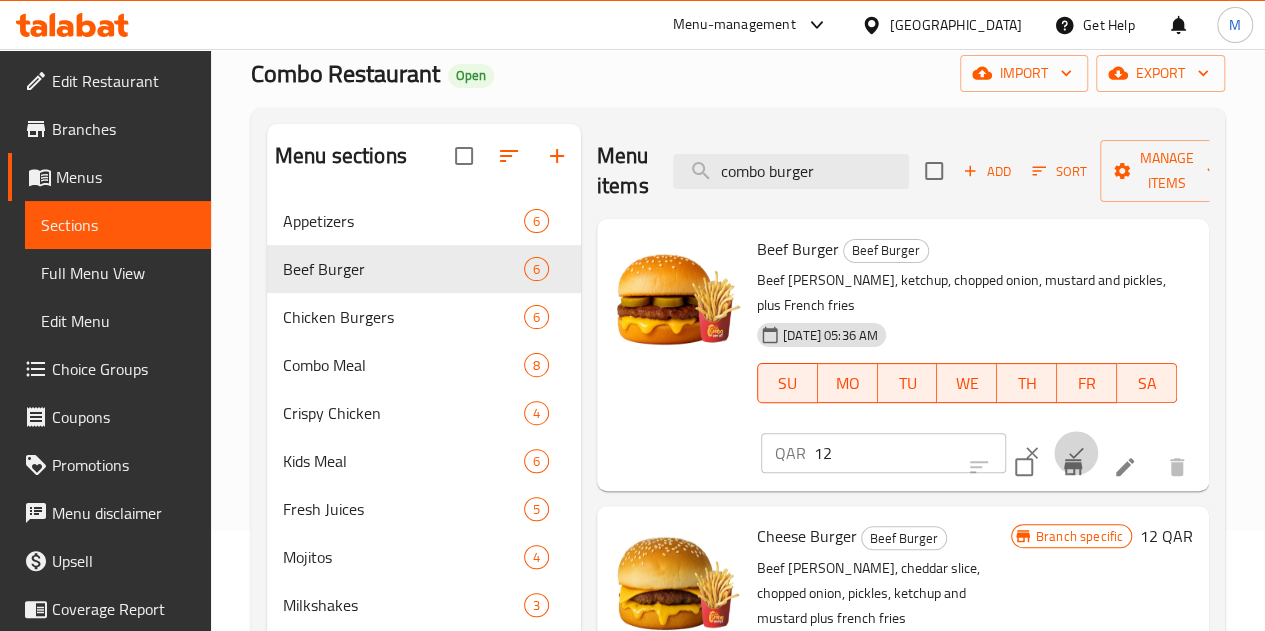 click at bounding box center (1076, 453) 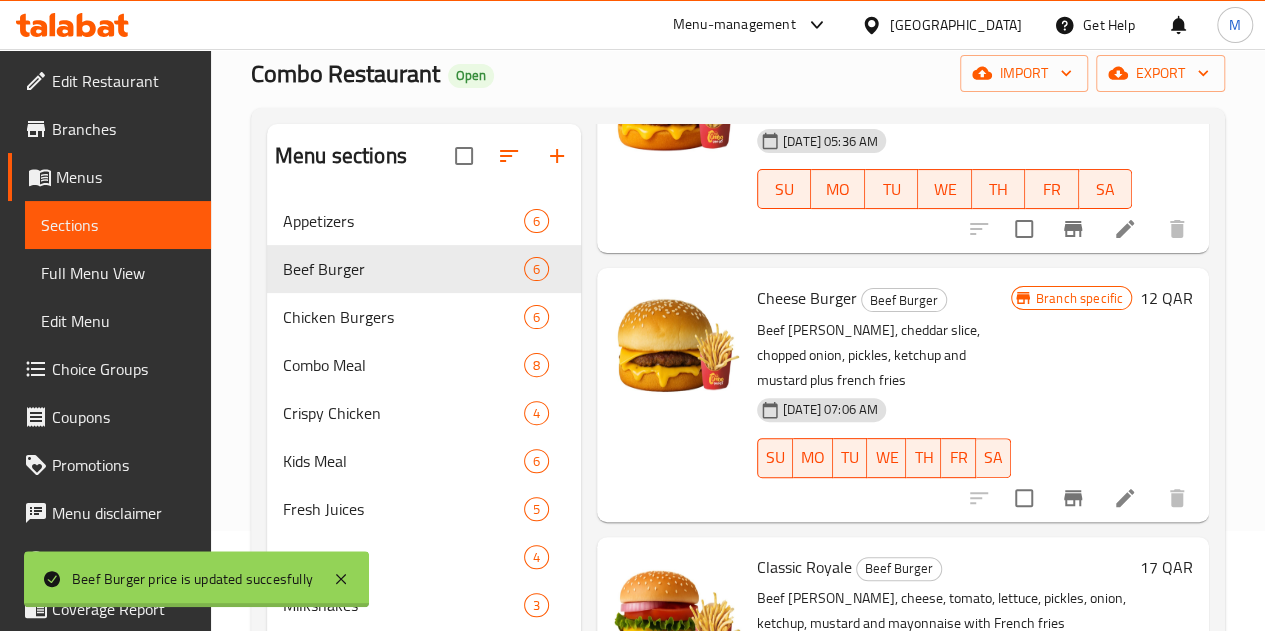 scroll, scrollTop: 200, scrollLeft: 0, axis: vertical 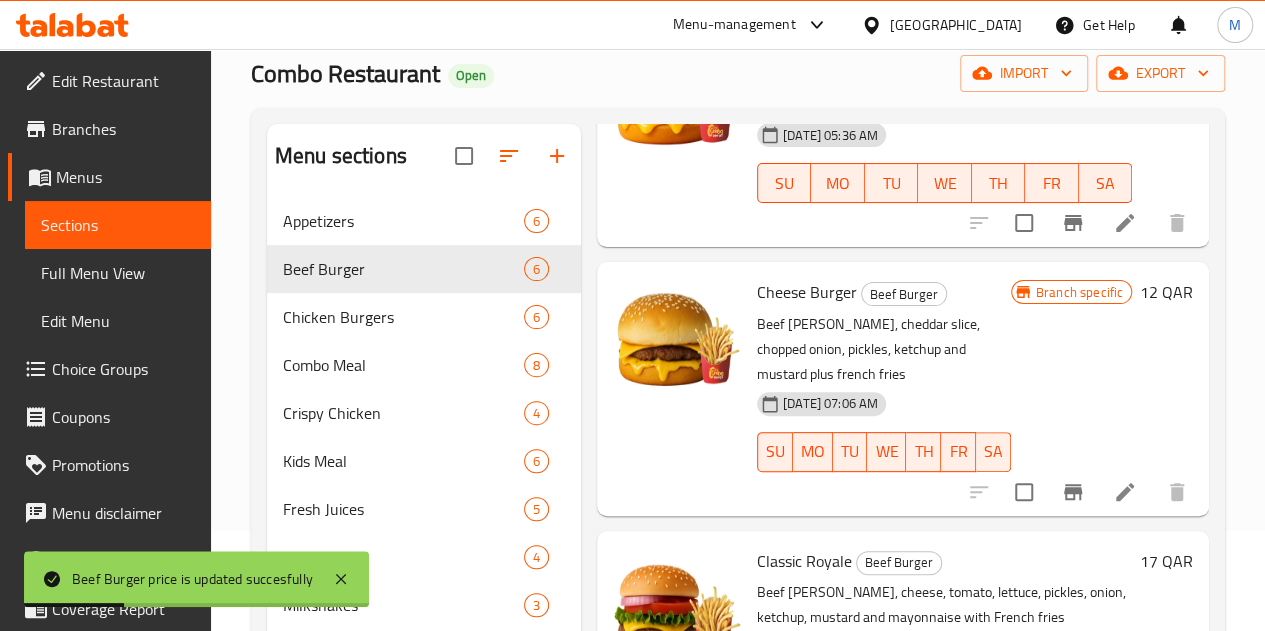 click on "12   QAR" at bounding box center [1166, 292] 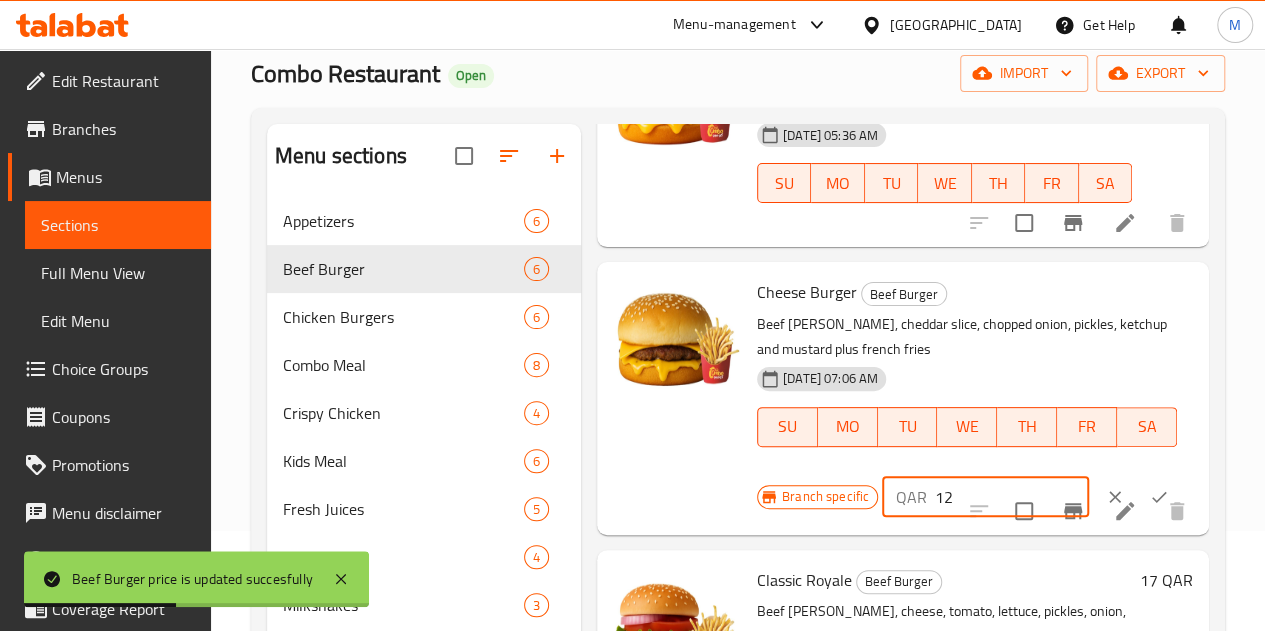 click on "12" at bounding box center (1012, 497) 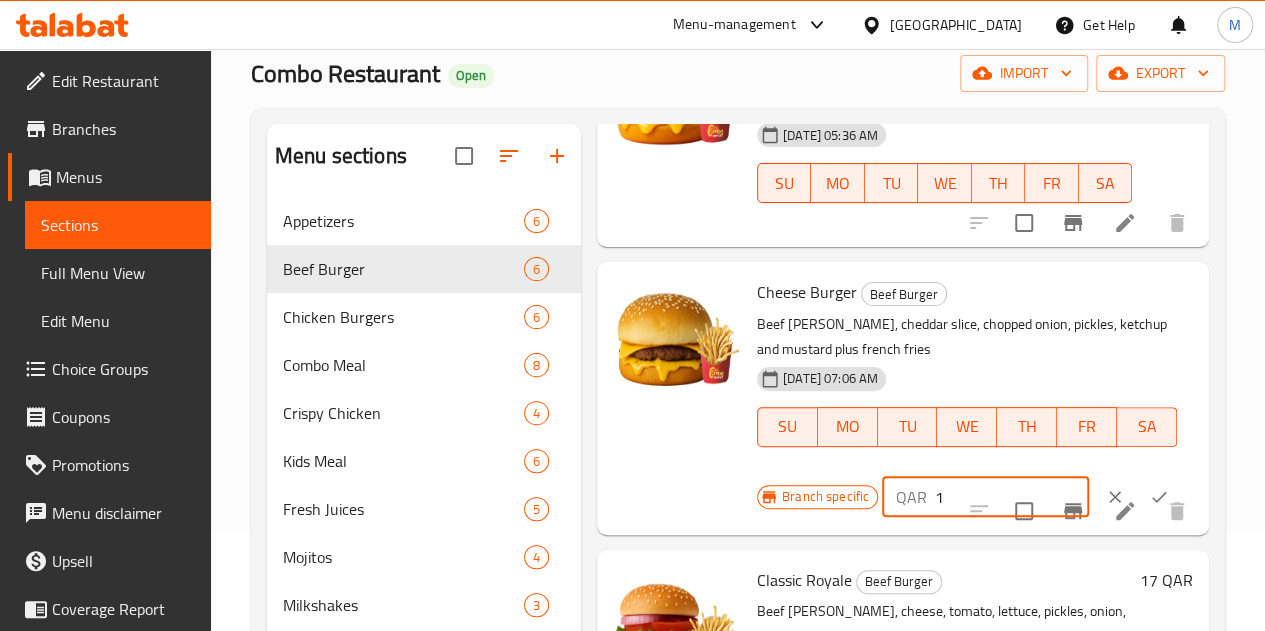 type on "1" 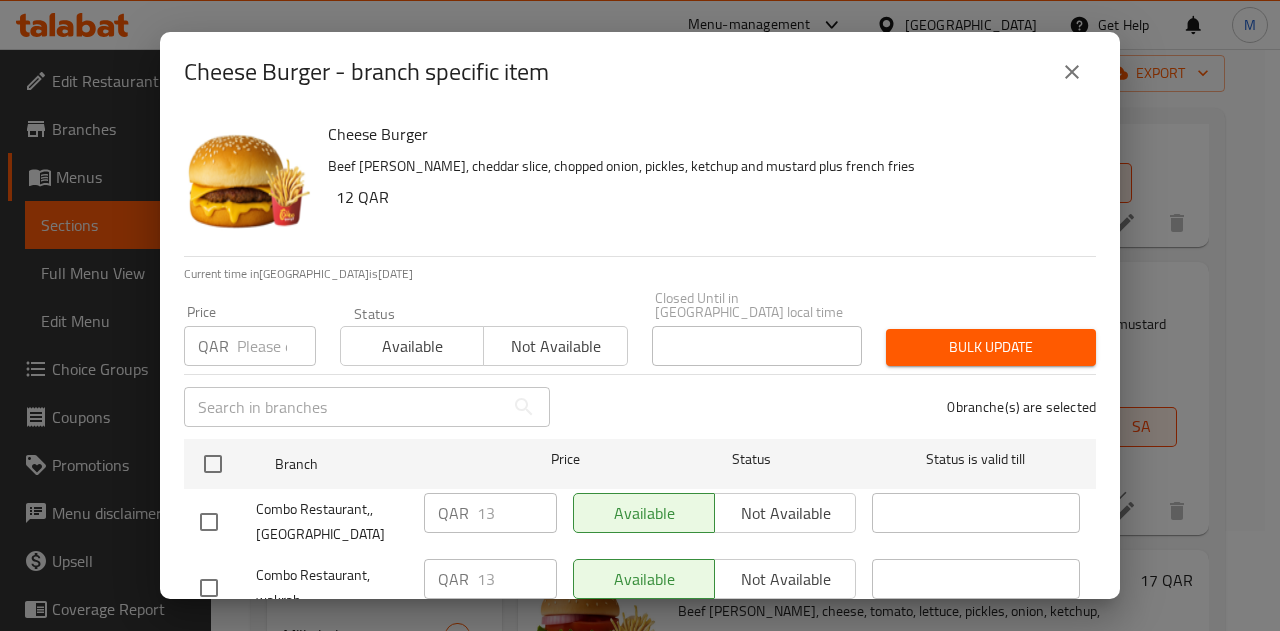 drag, startPoint x: 219, startPoint y: 445, endPoint x: 252, endPoint y: 375, distance: 77.388626 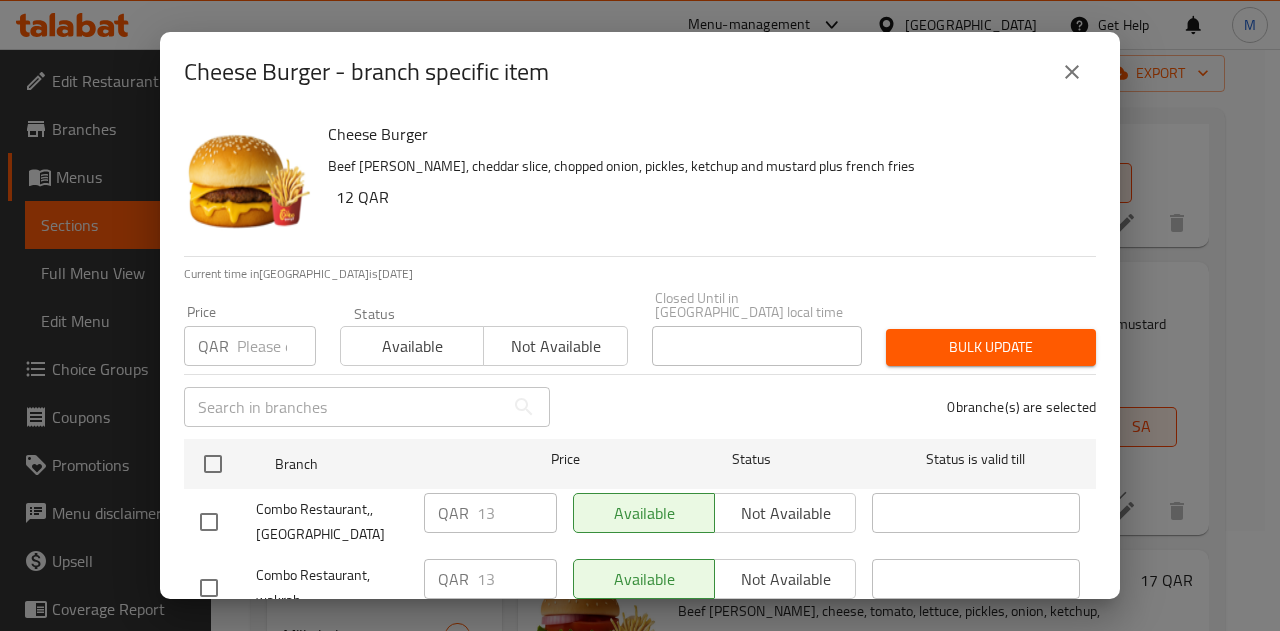 click at bounding box center [213, 464] 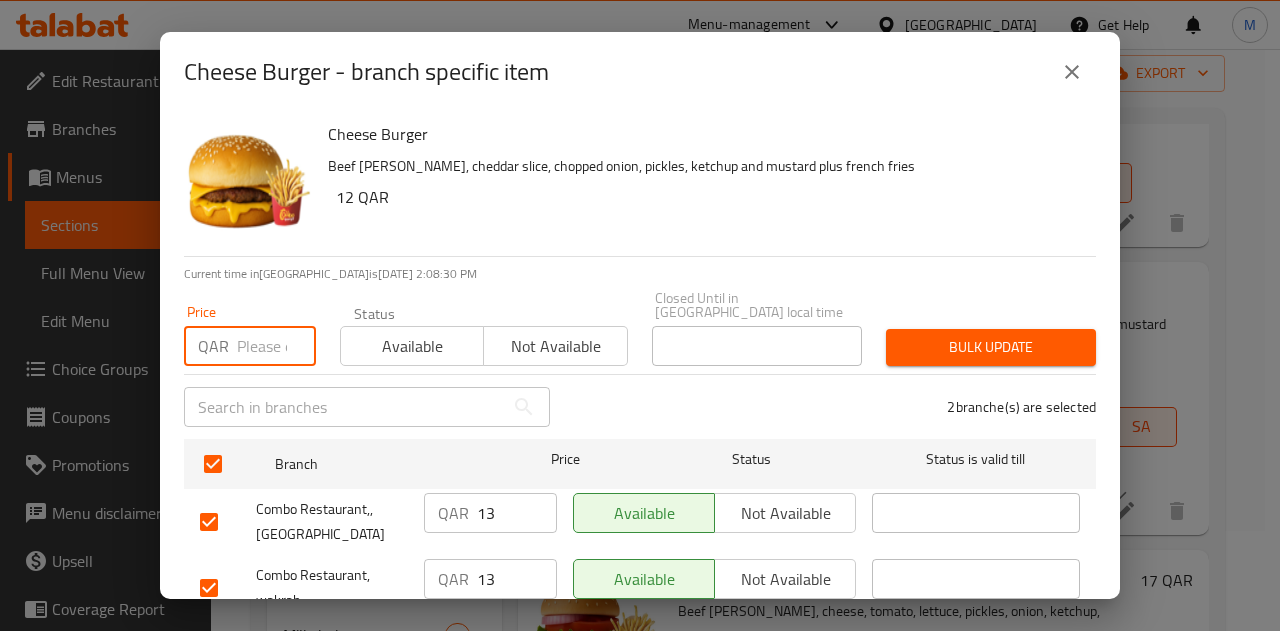 click at bounding box center [276, 346] 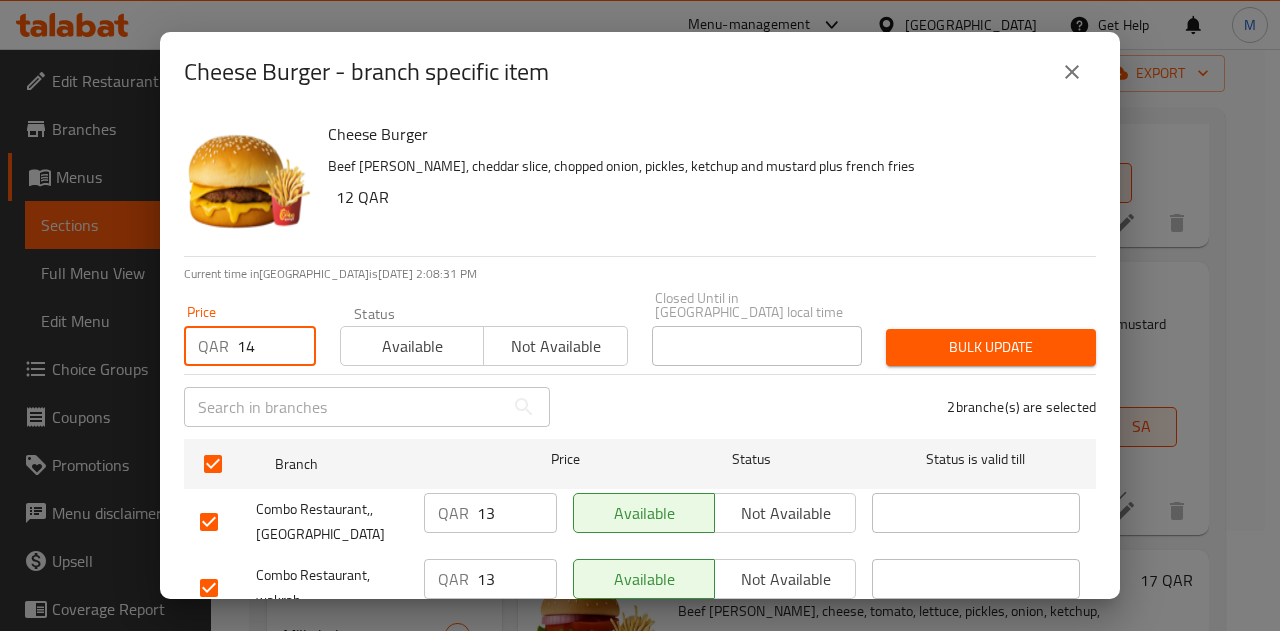 type on "14" 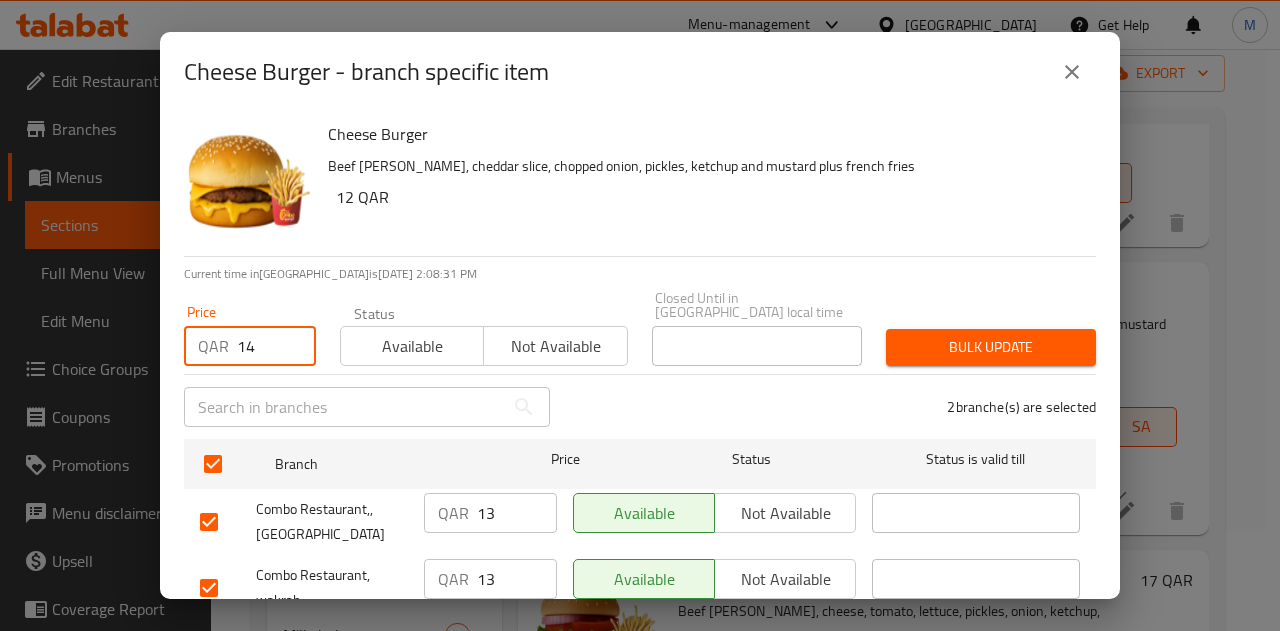 click on "Bulk update" at bounding box center (991, 347) 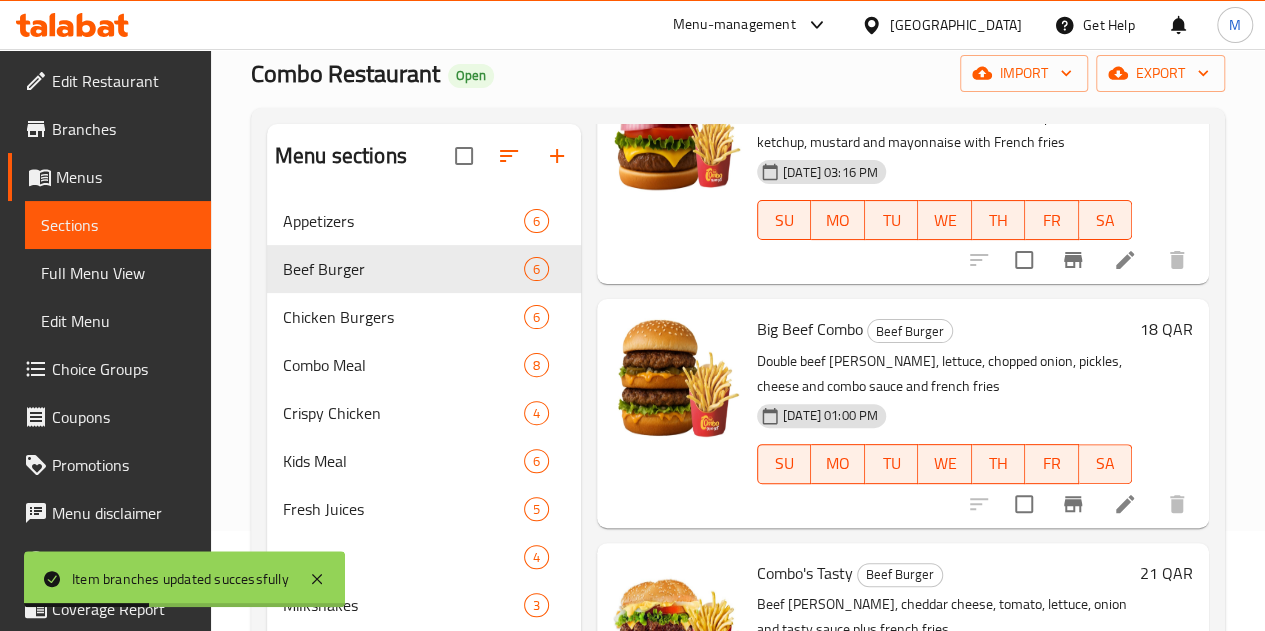 scroll, scrollTop: 600, scrollLeft: 0, axis: vertical 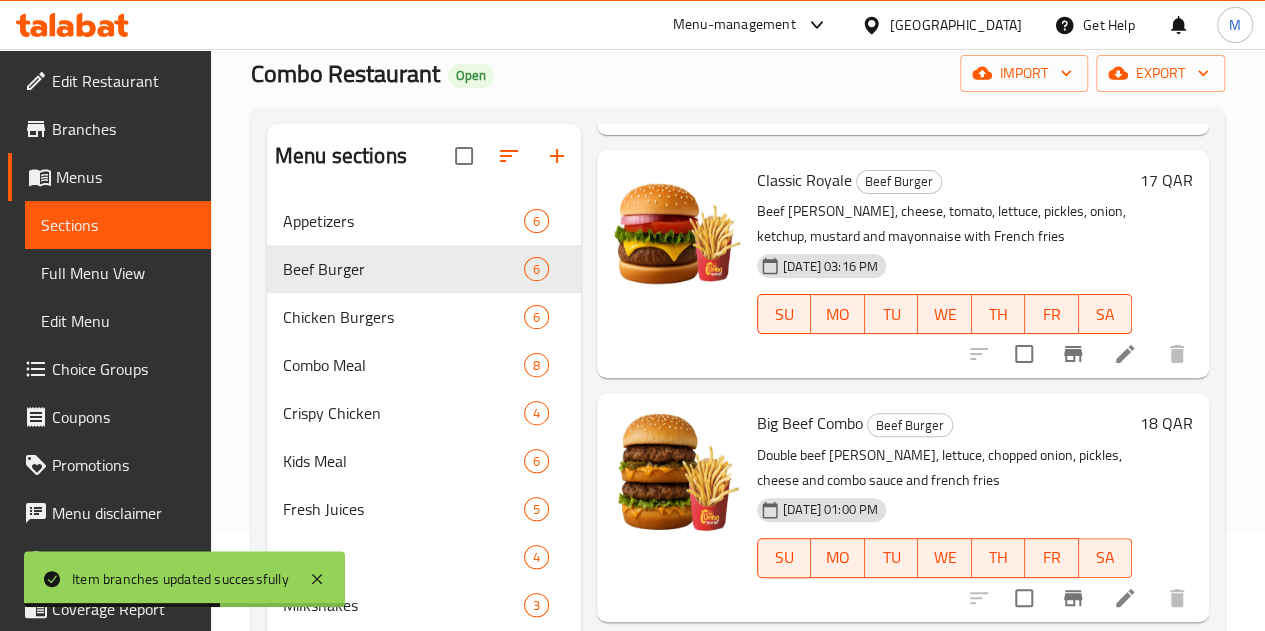 click on "18   QAR" at bounding box center (1166, 423) 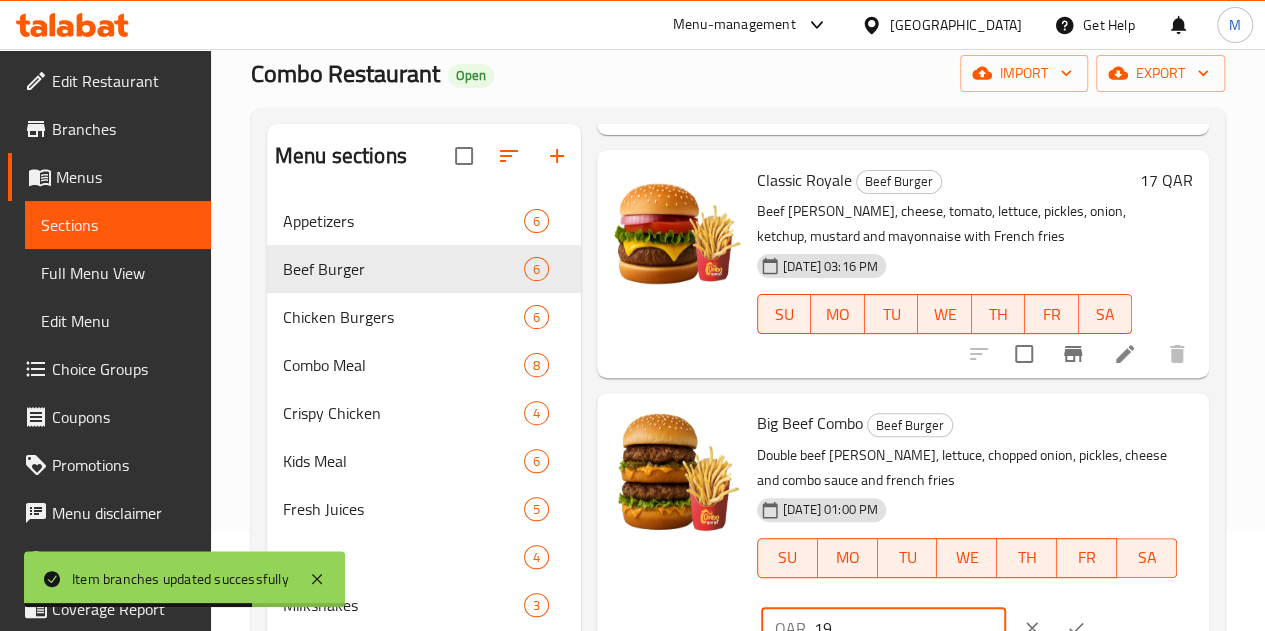 type on "19" 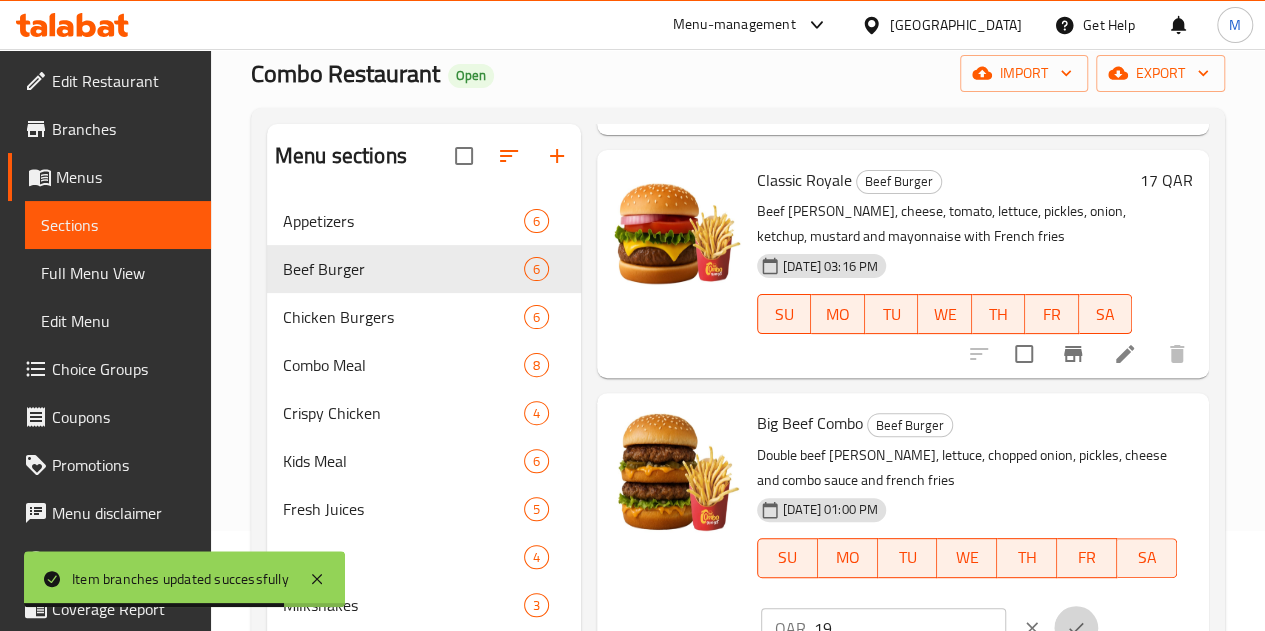 click at bounding box center (1076, 628) 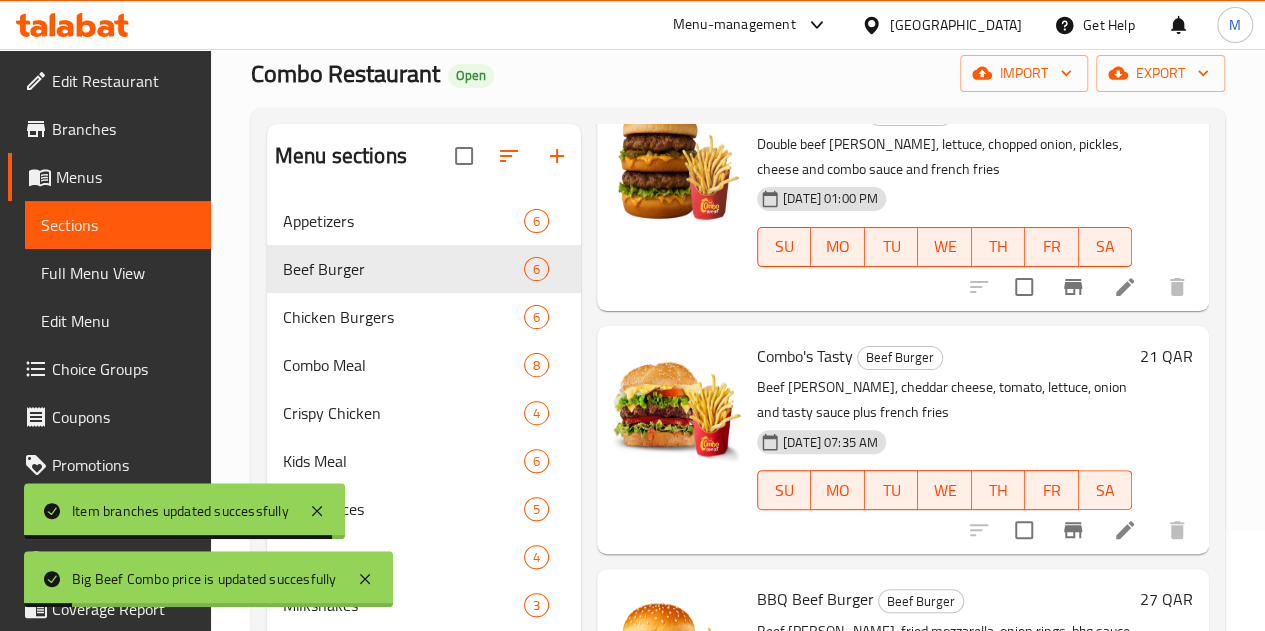 scroll, scrollTop: 921, scrollLeft: 0, axis: vertical 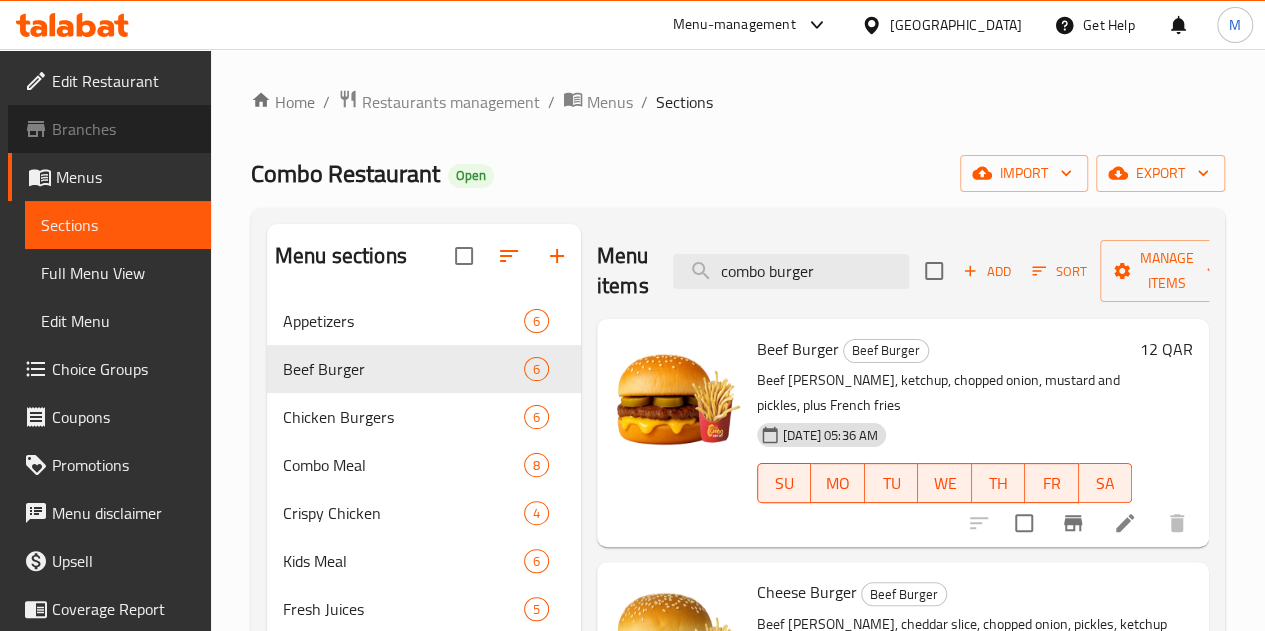 click on "Branches" at bounding box center (123, 129) 